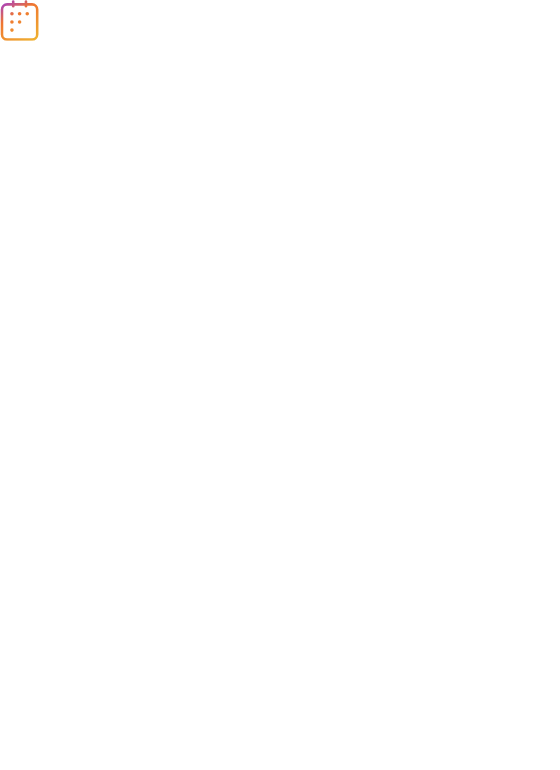 scroll, scrollTop: 0, scrollLeft: 0, axis: both 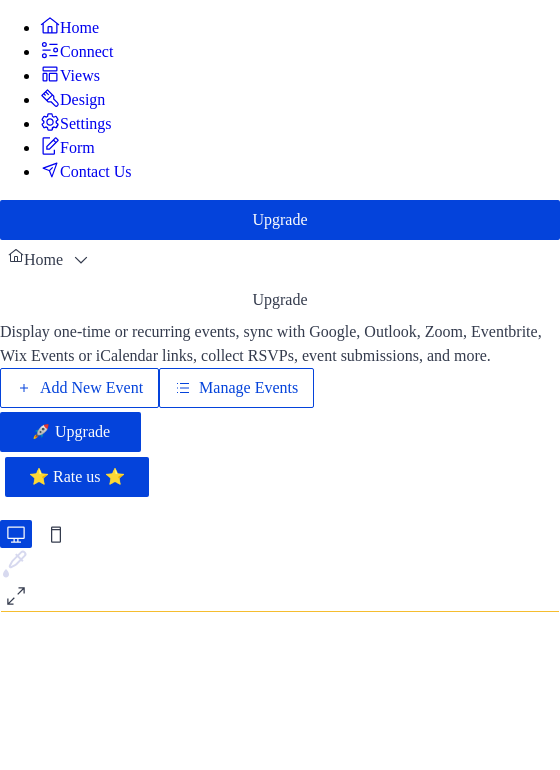 click on "Add New Event" at bounding box center (91, 388) 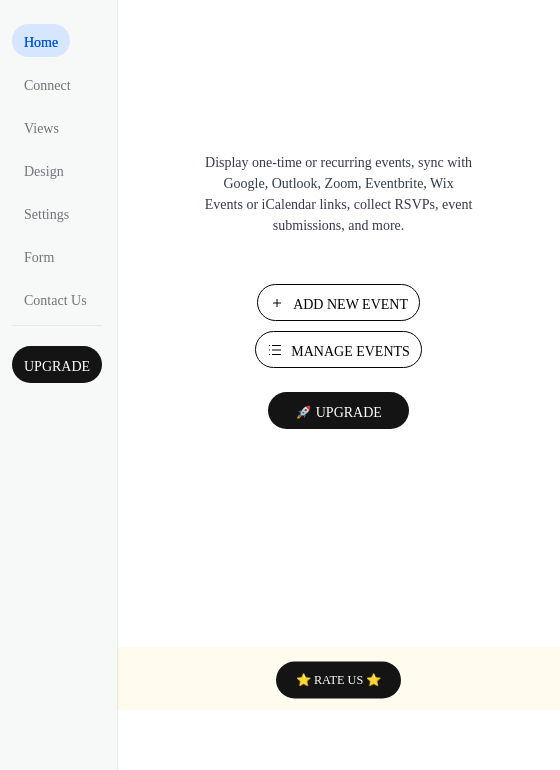 click on "Manage Events" at bounding box center [350, 351] 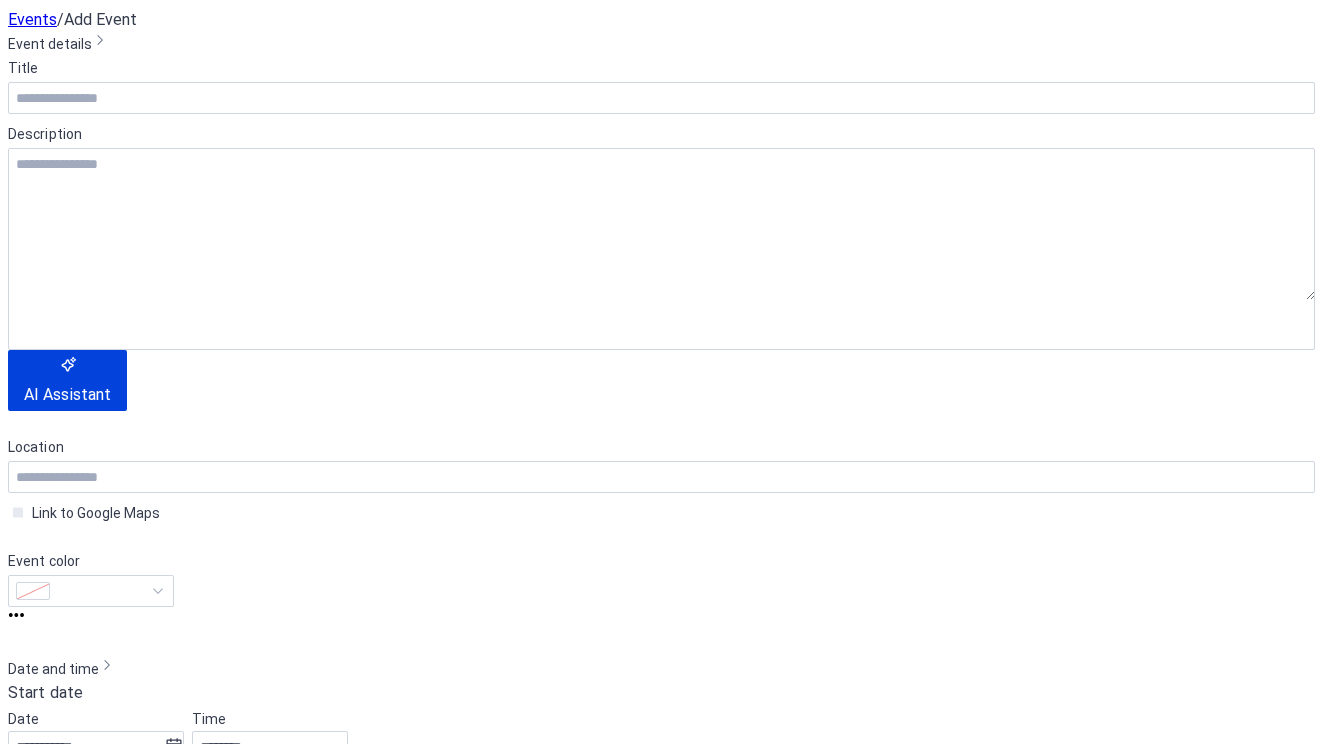scroll, scrollTop: 0, scrollLeft: 0, axis: both 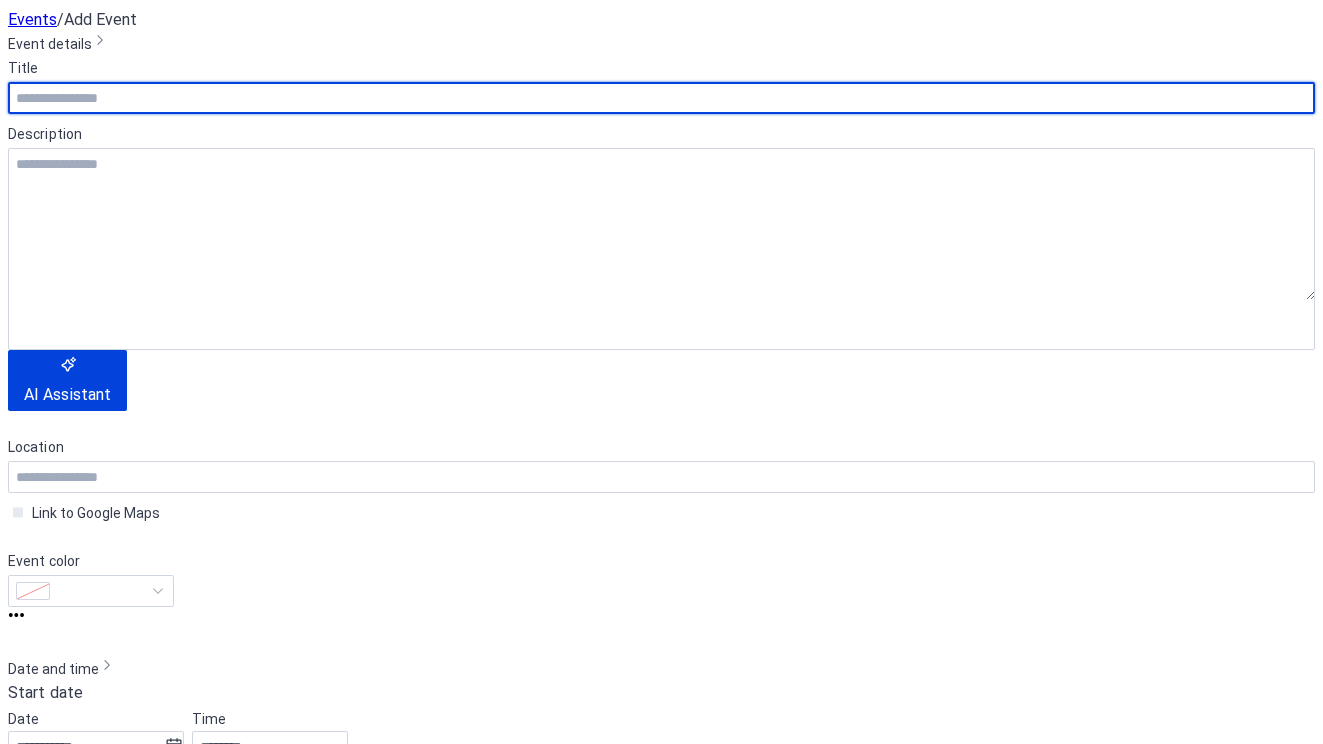 click at bounding box center [661, 98] 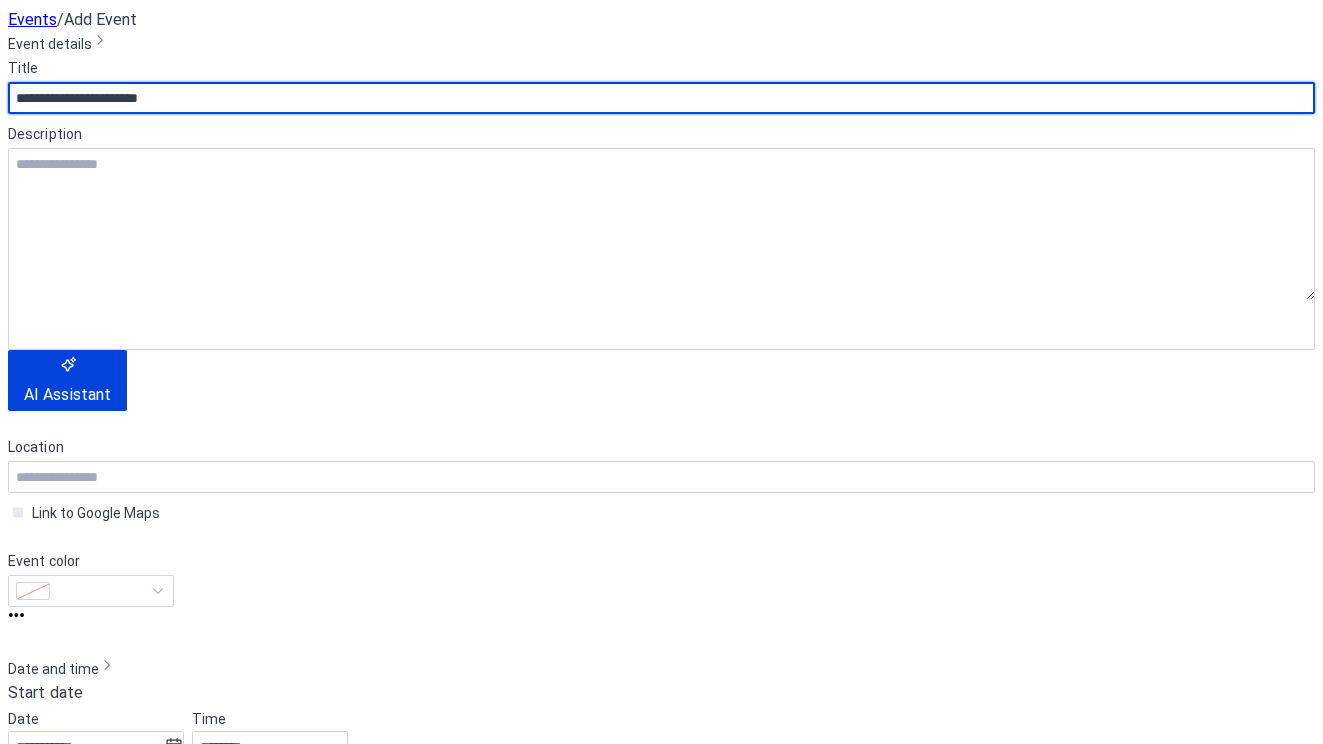 type on "**********" 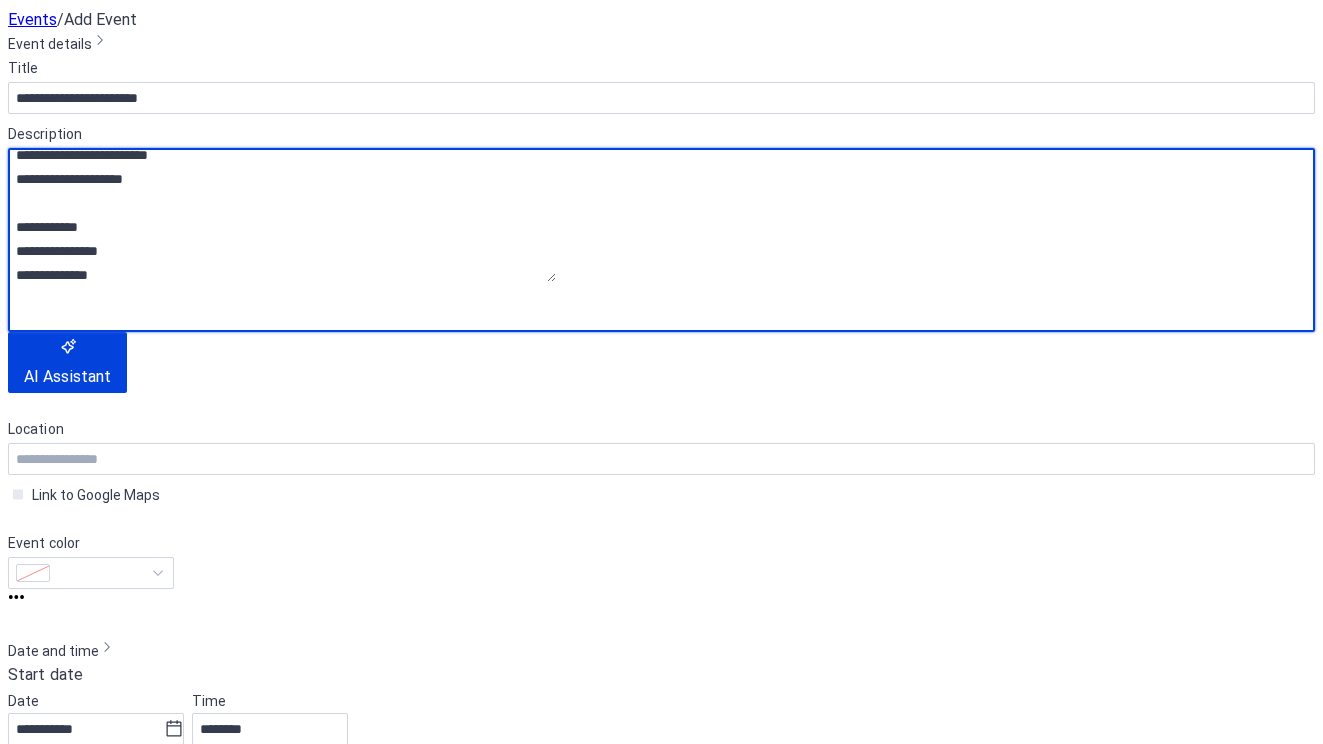 scroll, scrollTop: 249, scrollLeft: 0, axis: vertical 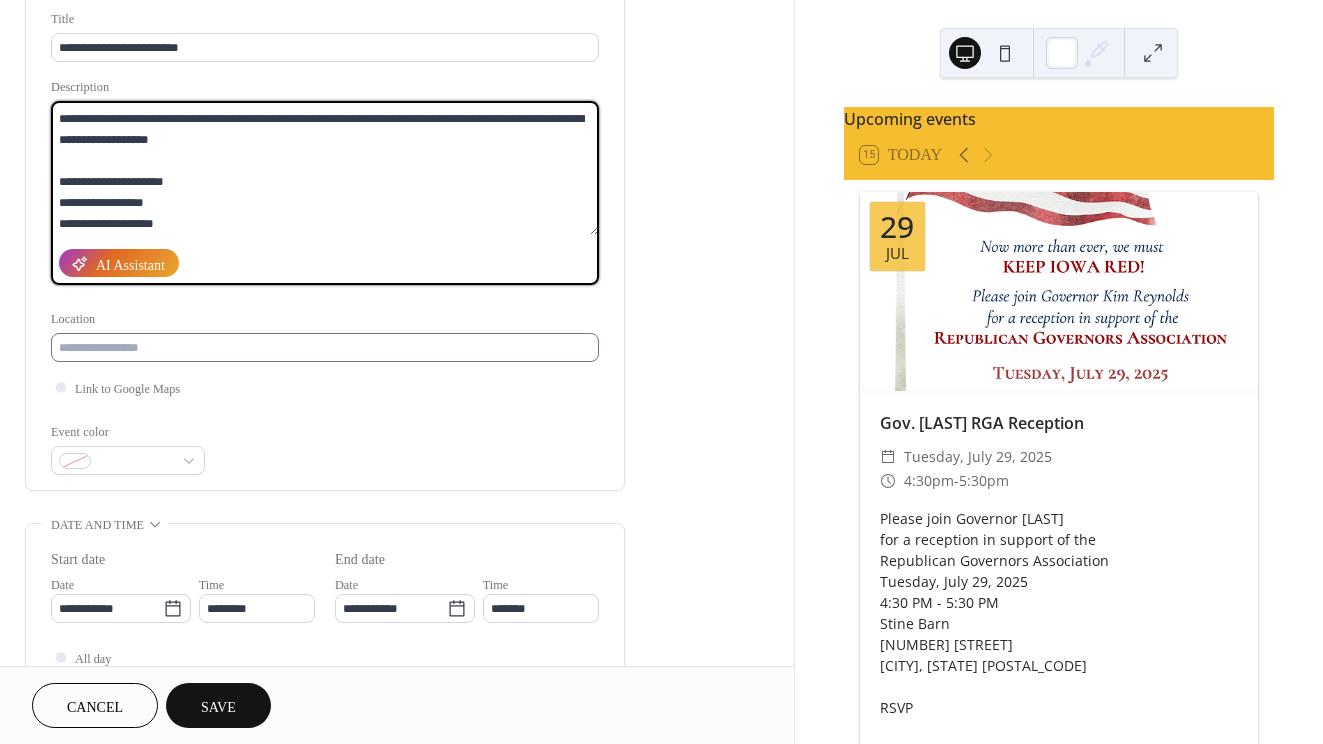 type on "**********" 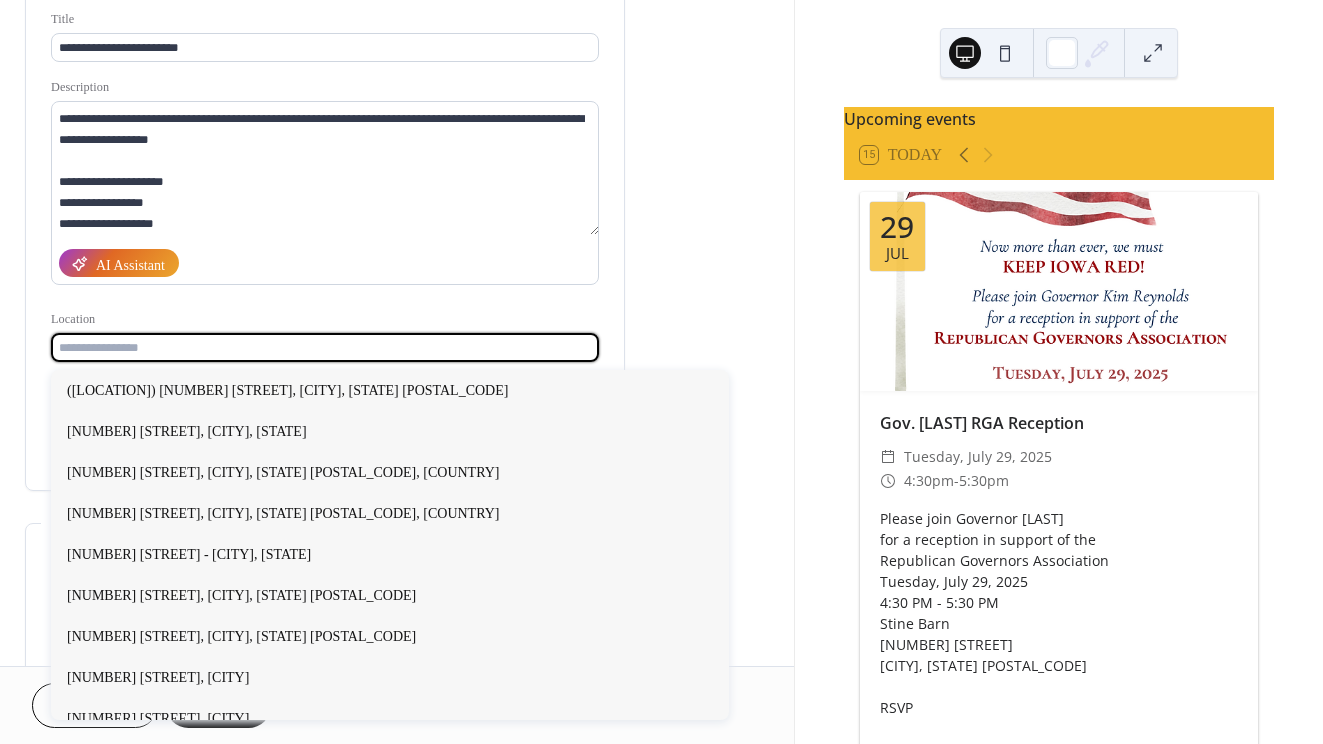 click at bounding box center (325, 347) 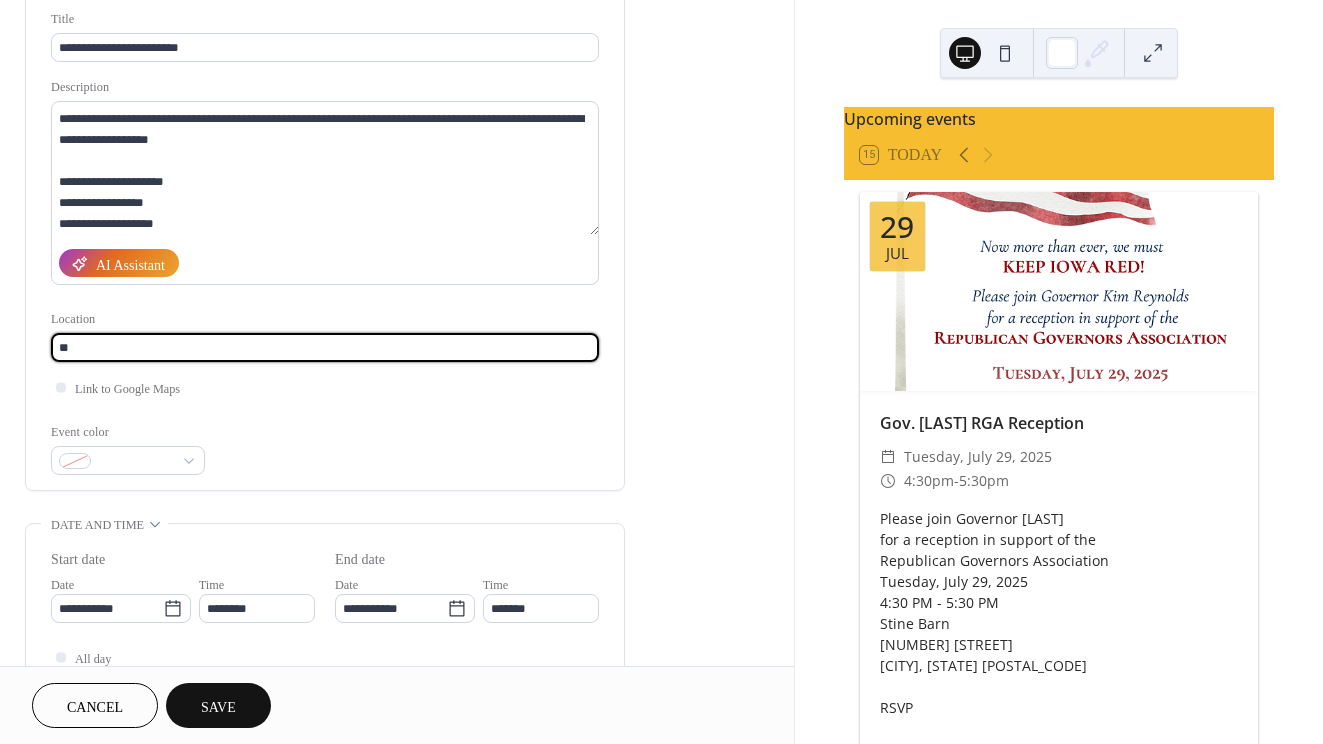 type on "*" 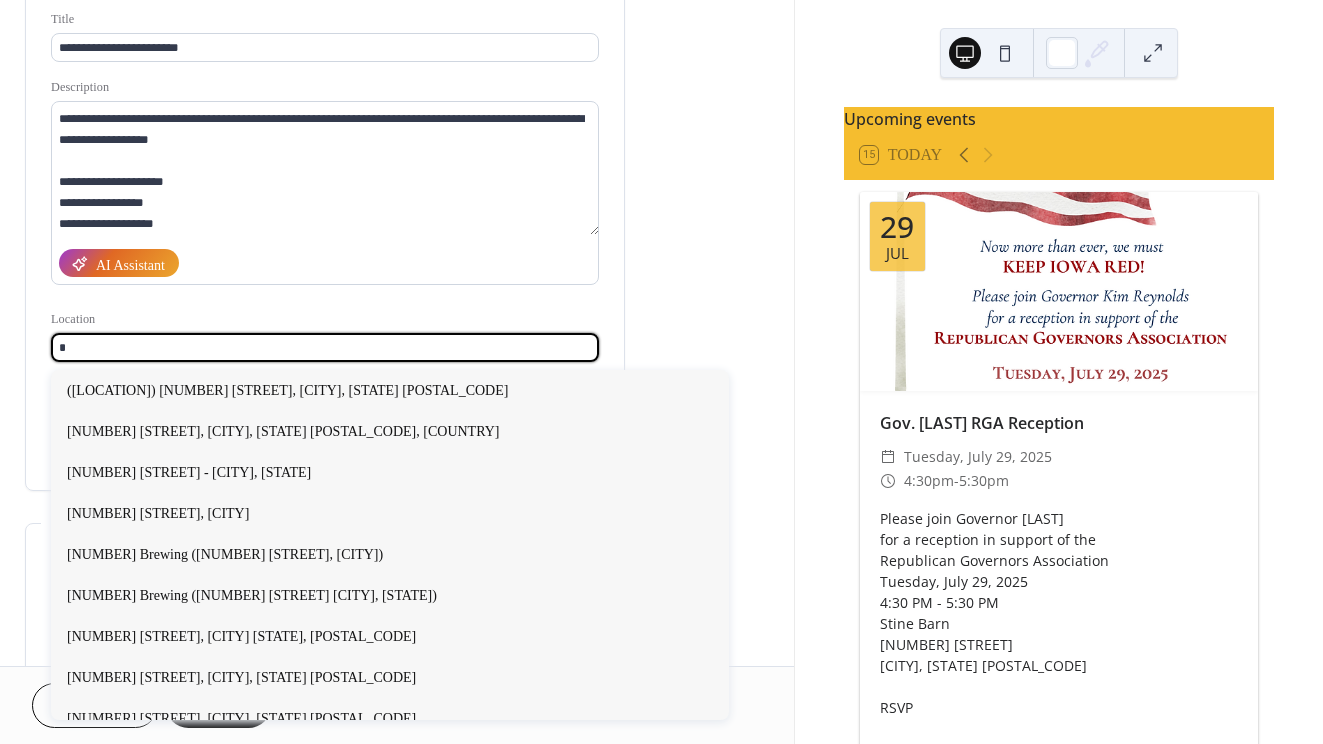 type 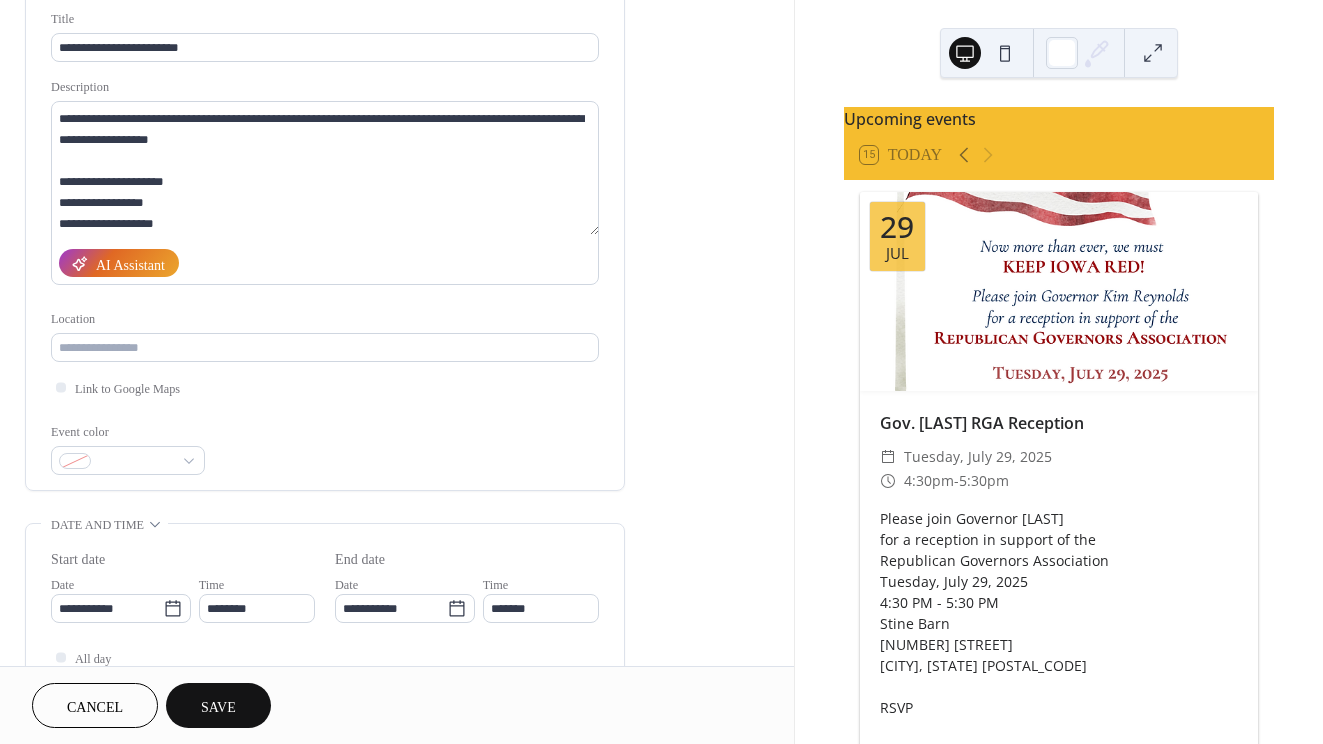 click on "**********" at bounding box center [397, 592] 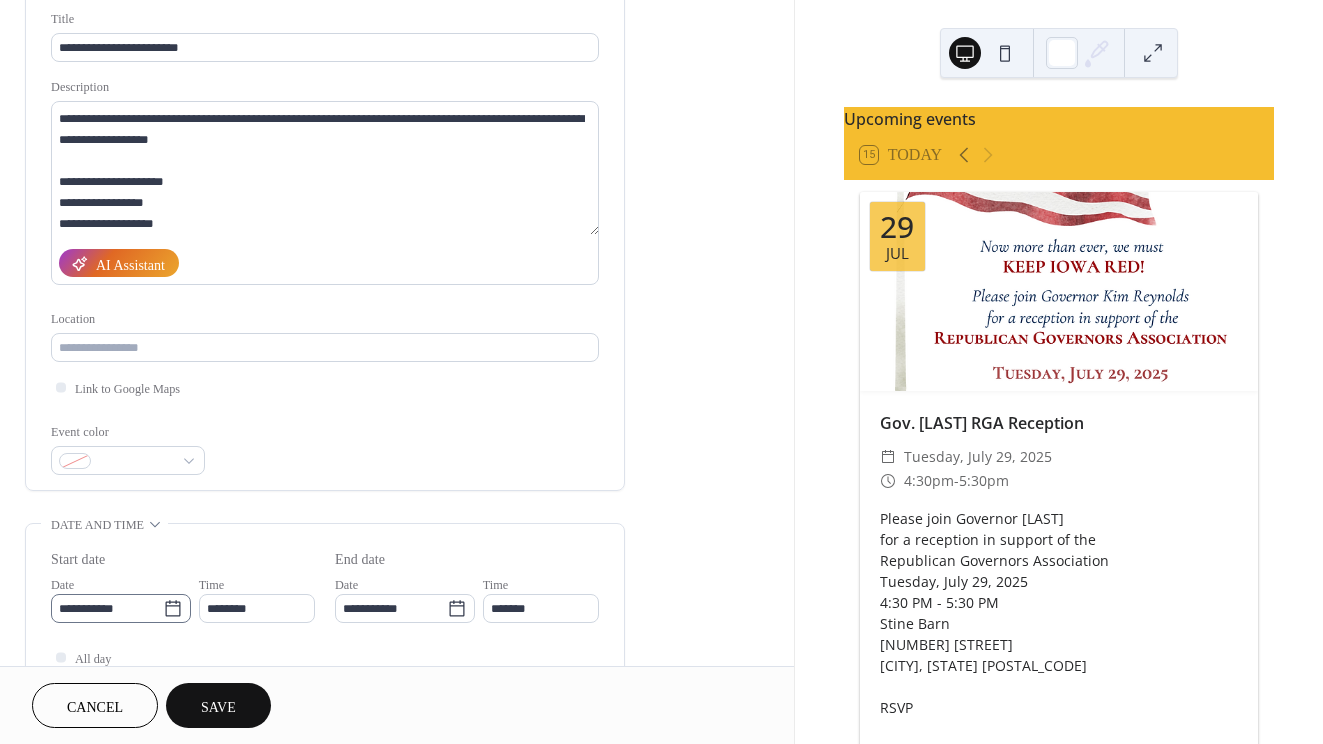 click 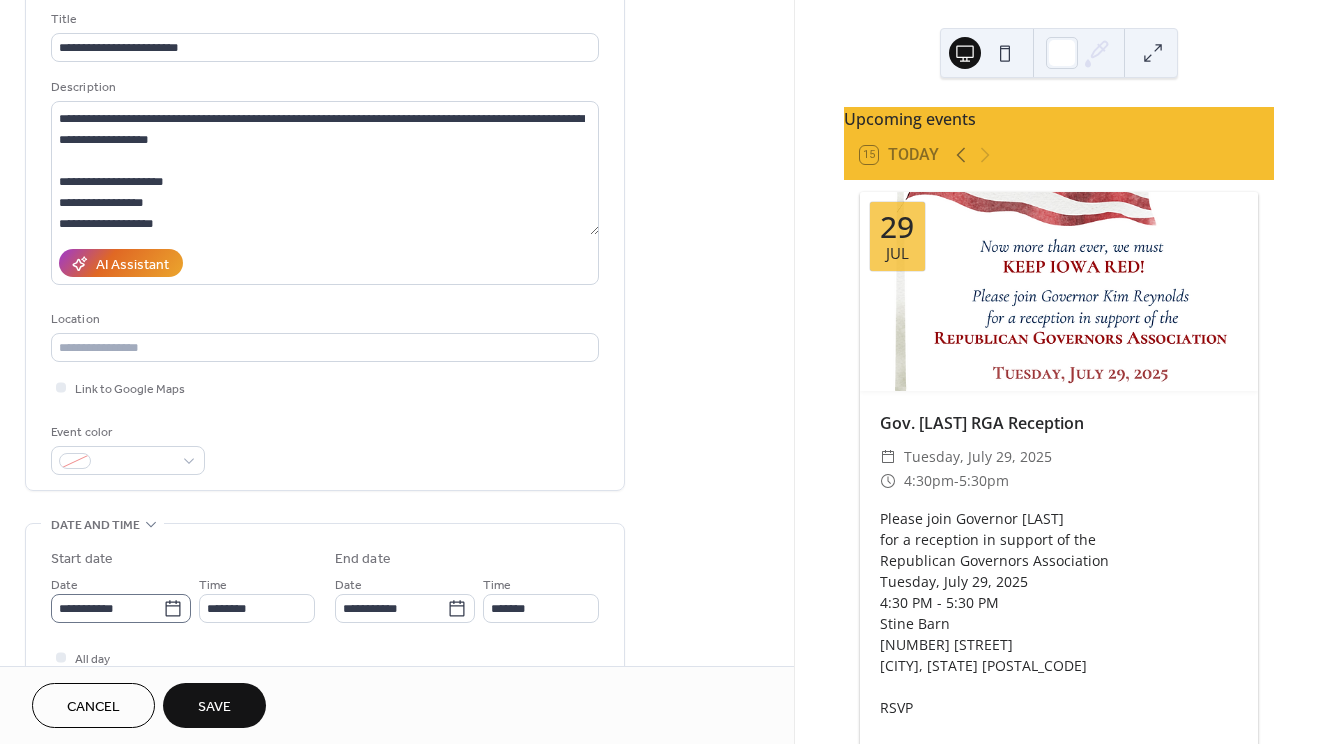 click on "**********" at bounding box center [107, 608] 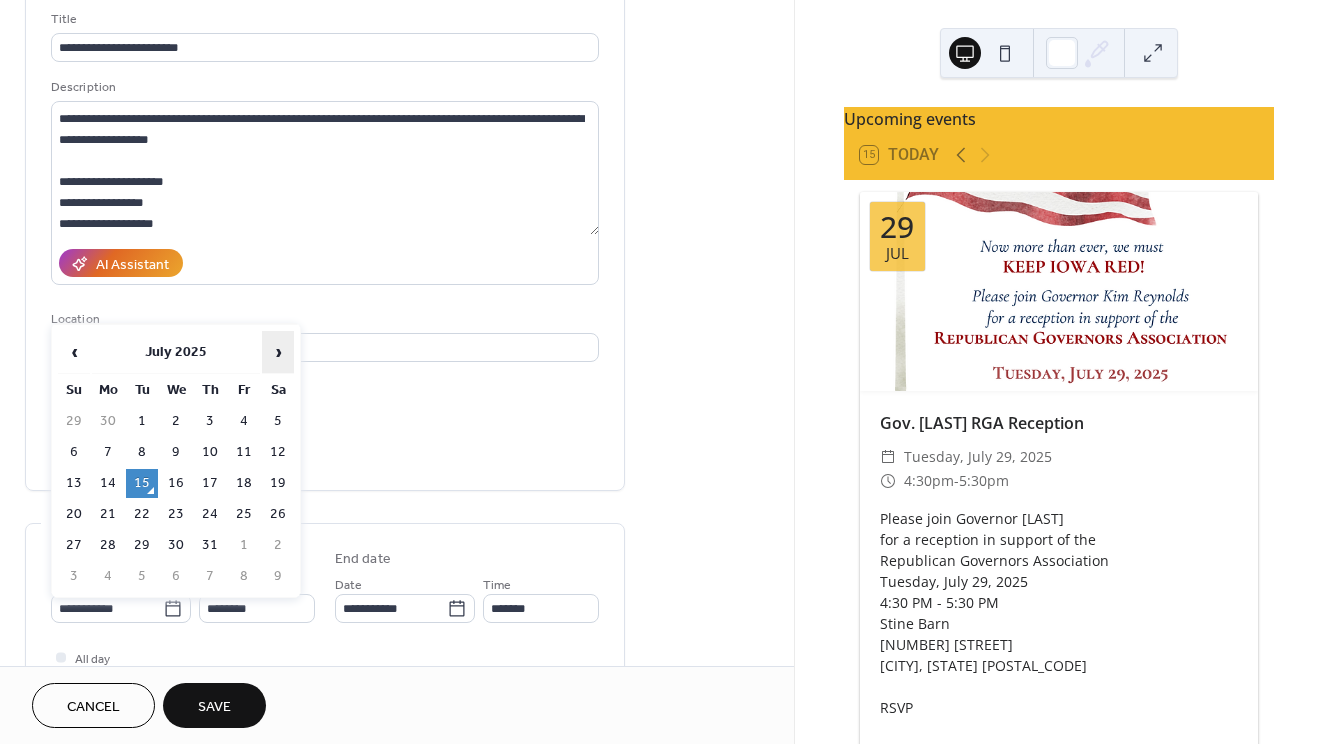 click on "›" at bounding box center (278, 352) 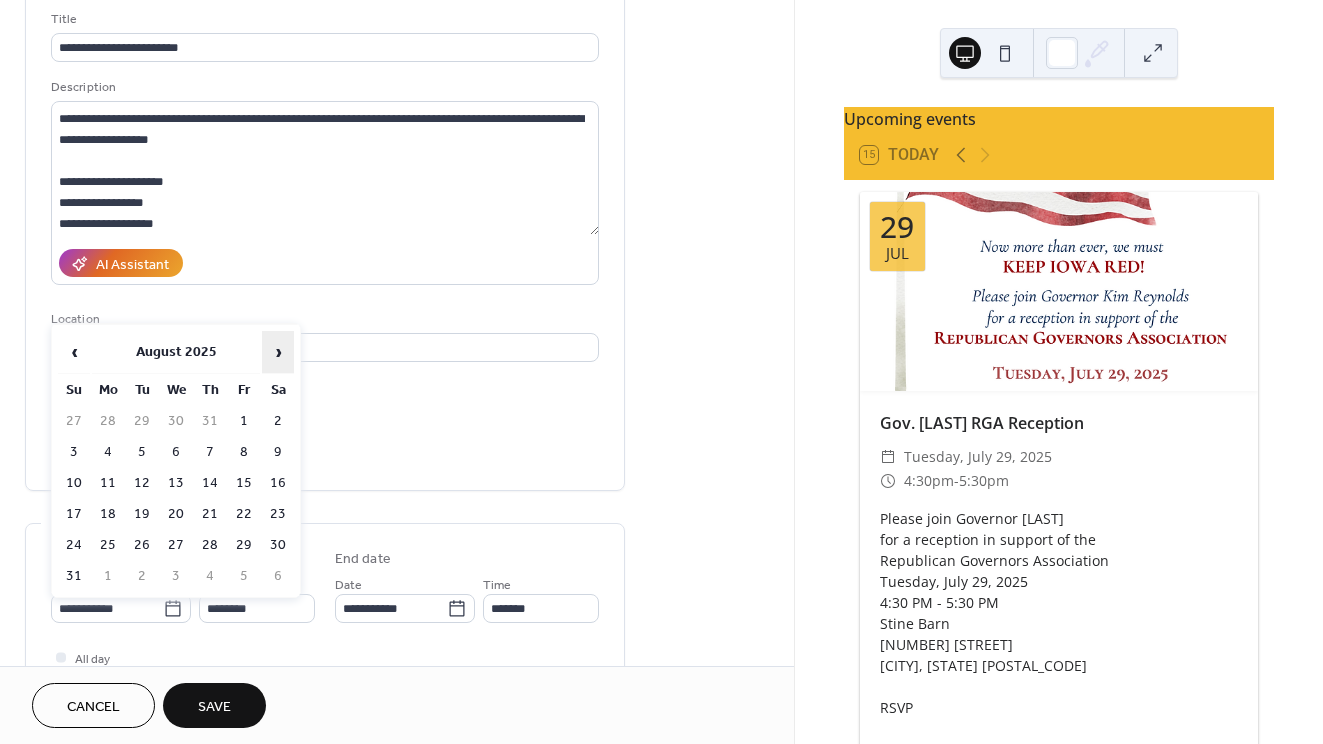 click on "›" at bounding box center (278, 352) 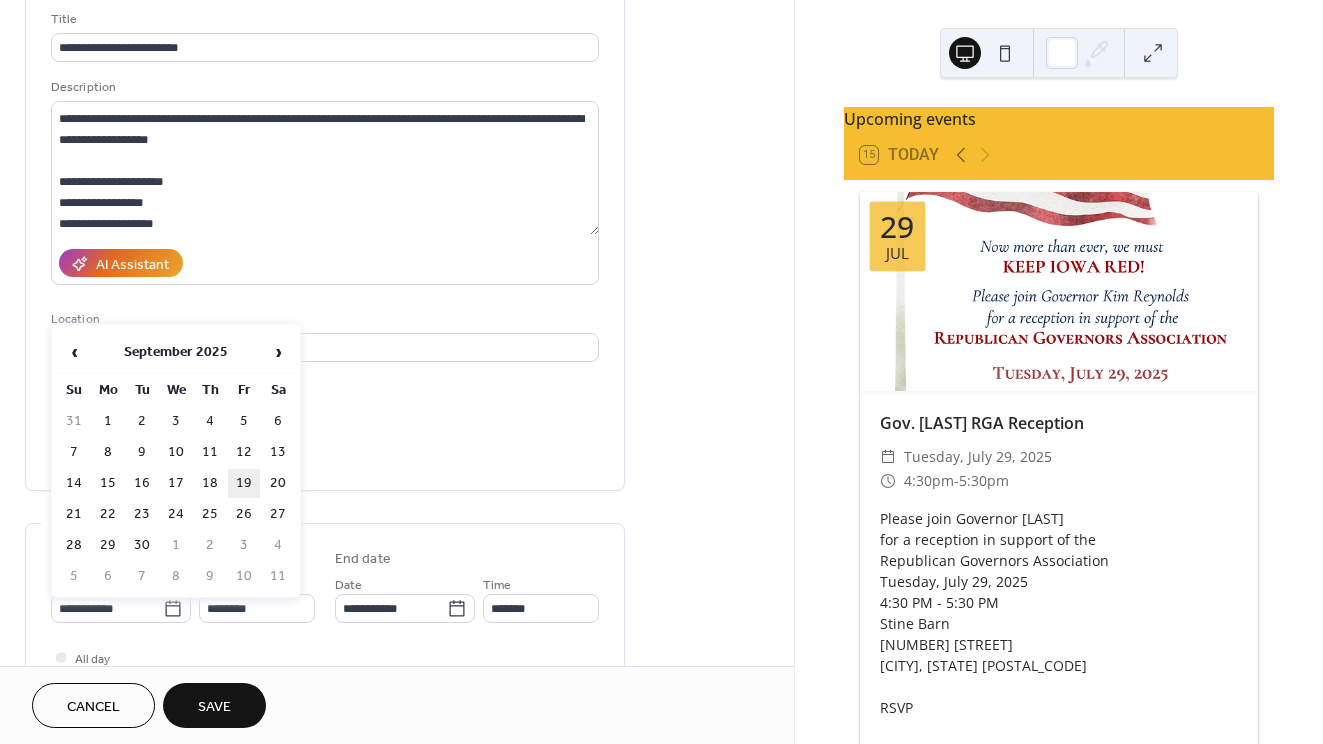 click on "19" at bounding box center (244, 483) 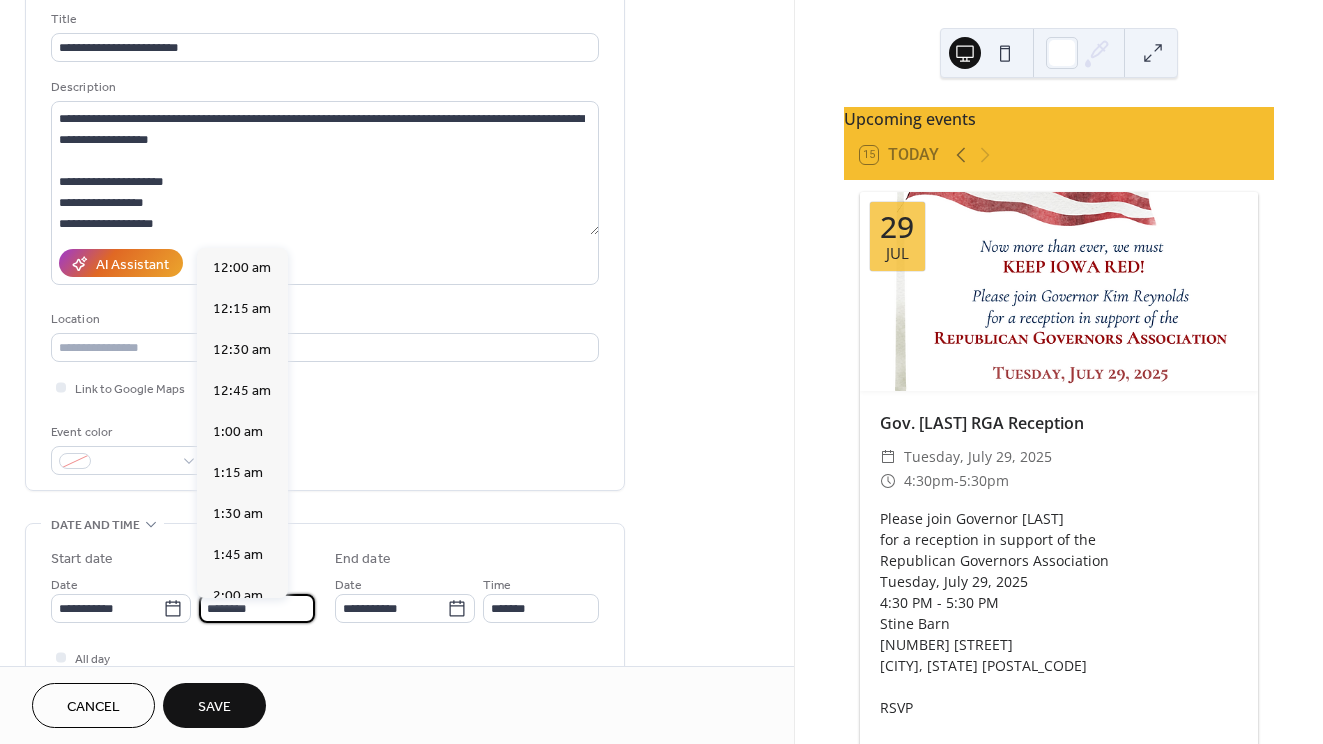 click on "********" at bounding box center (257, 608) 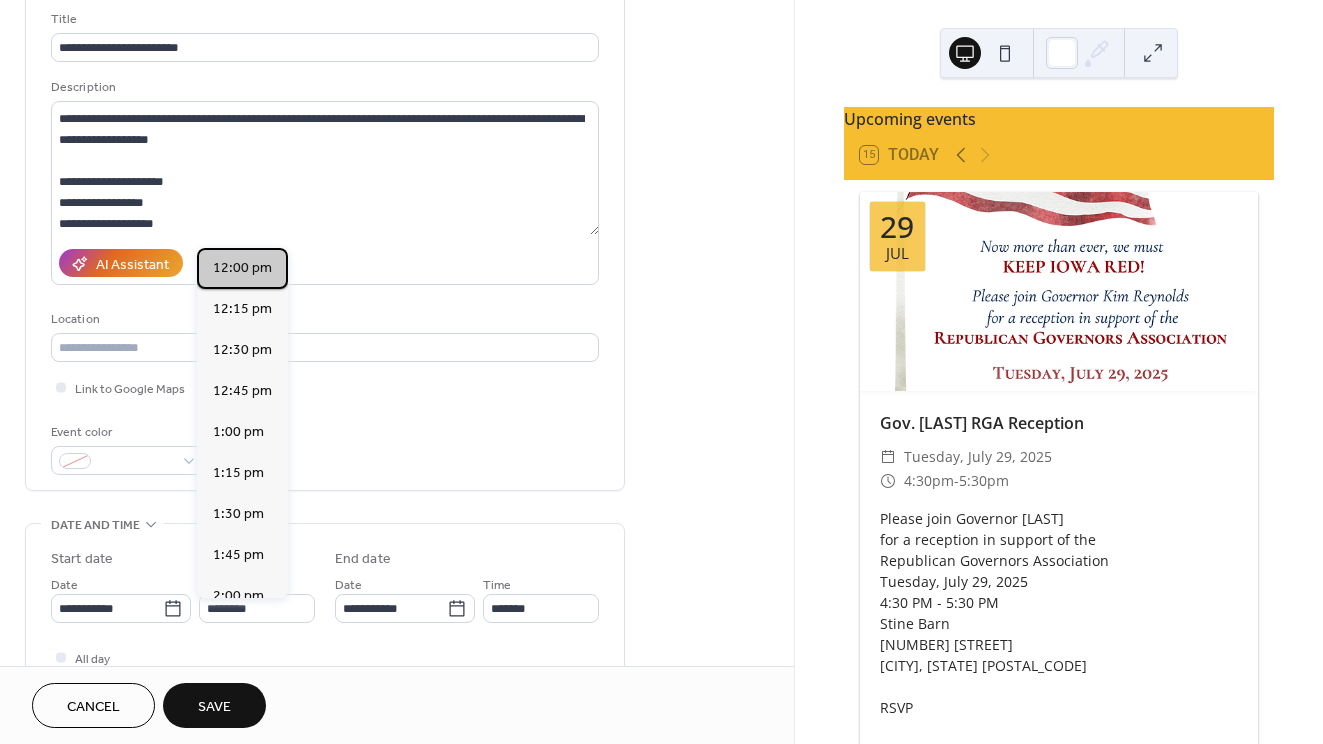click on "12:00 pm" at bounding box center (242, 268) 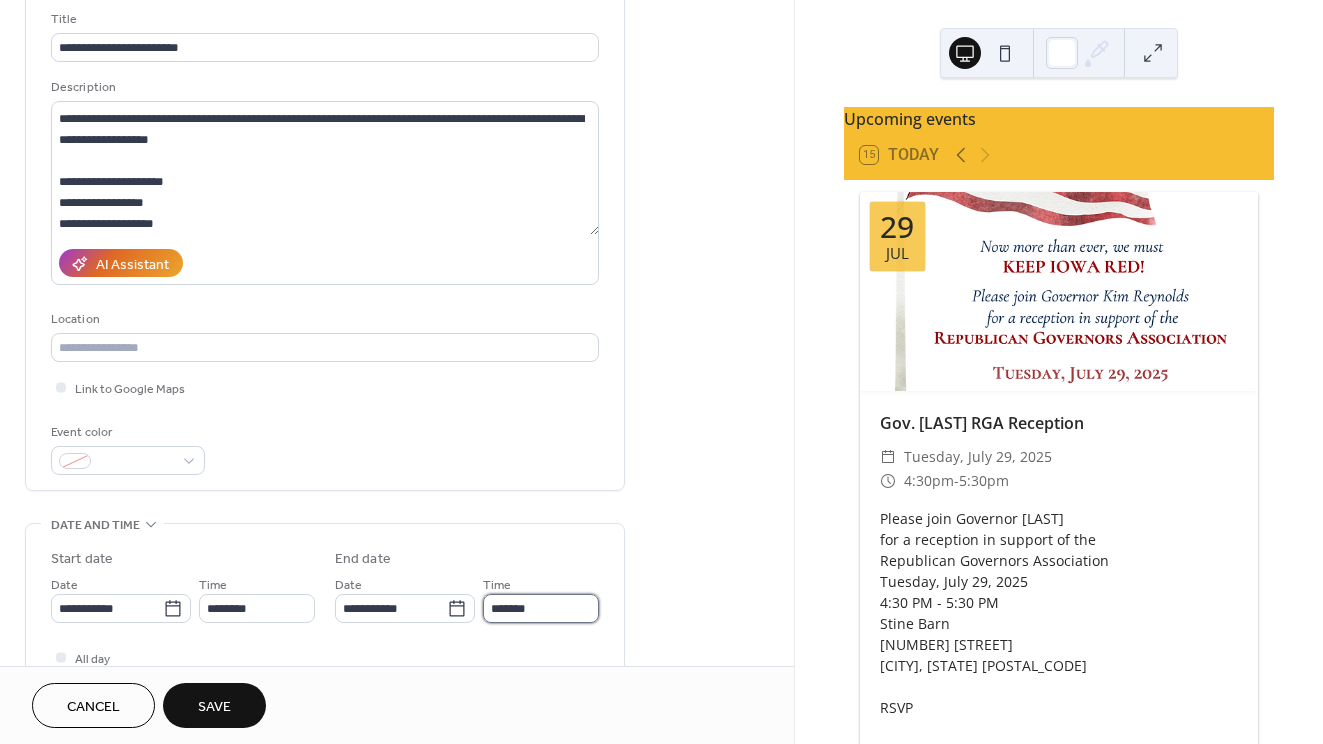 click on "*******" at bounding box center (541, 608) 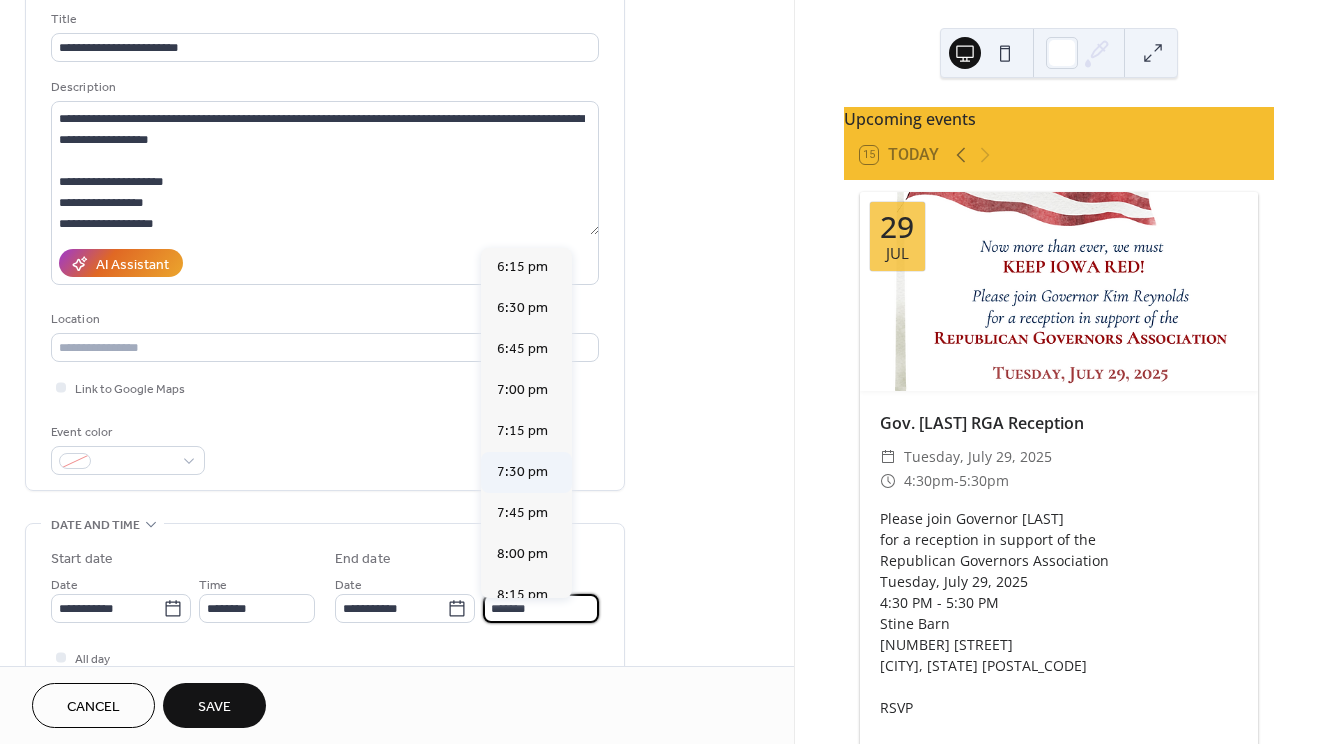scroll, scrollTop: 997, scrollLeft: 0, axis: vertical 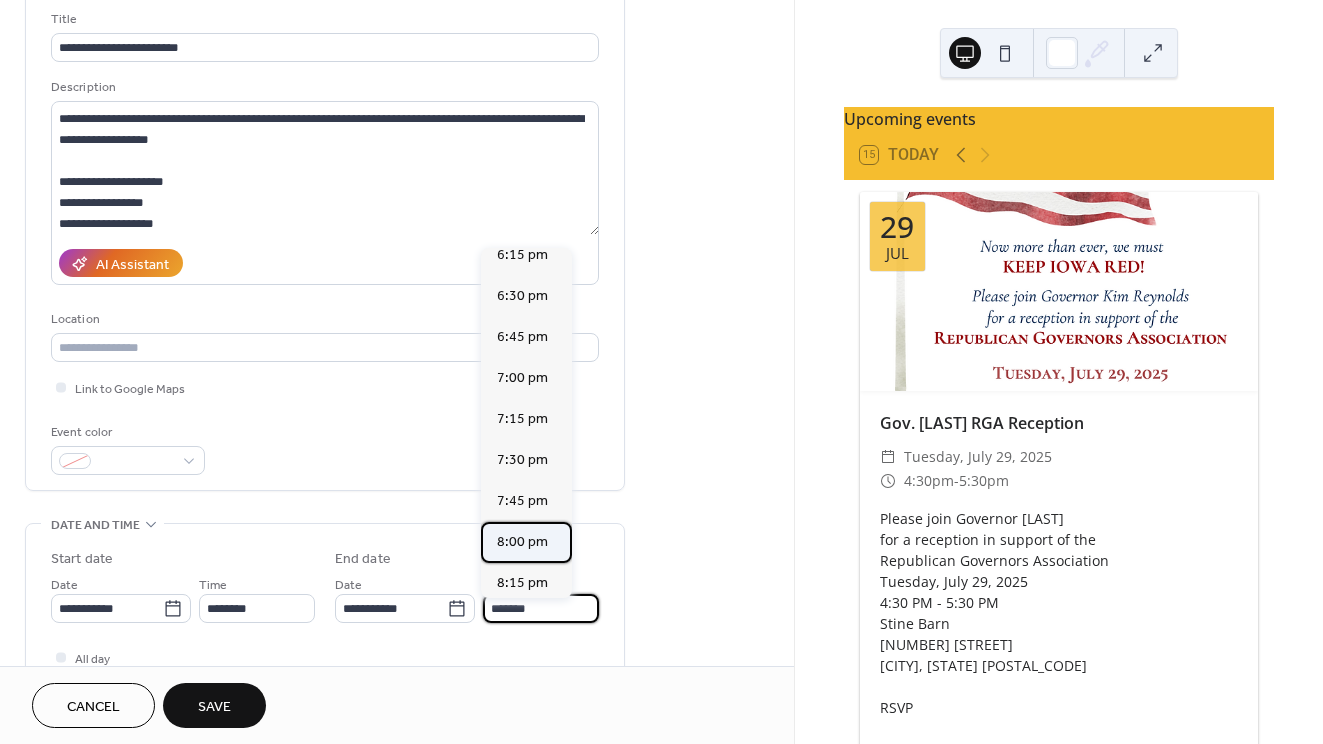 click on "8:00 pm" at bounding box center (522, 542) 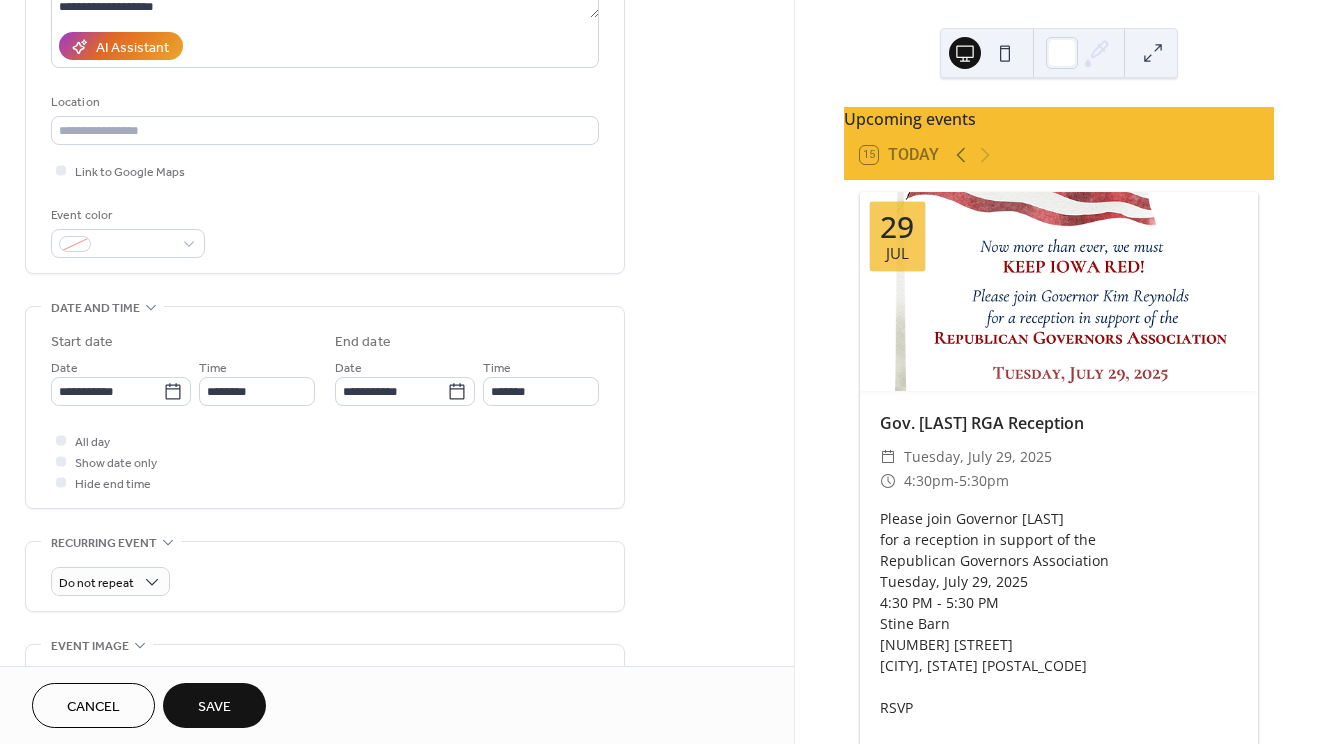 scroll, scrollTop: 347, scrollLeft: 0, axis: vertical 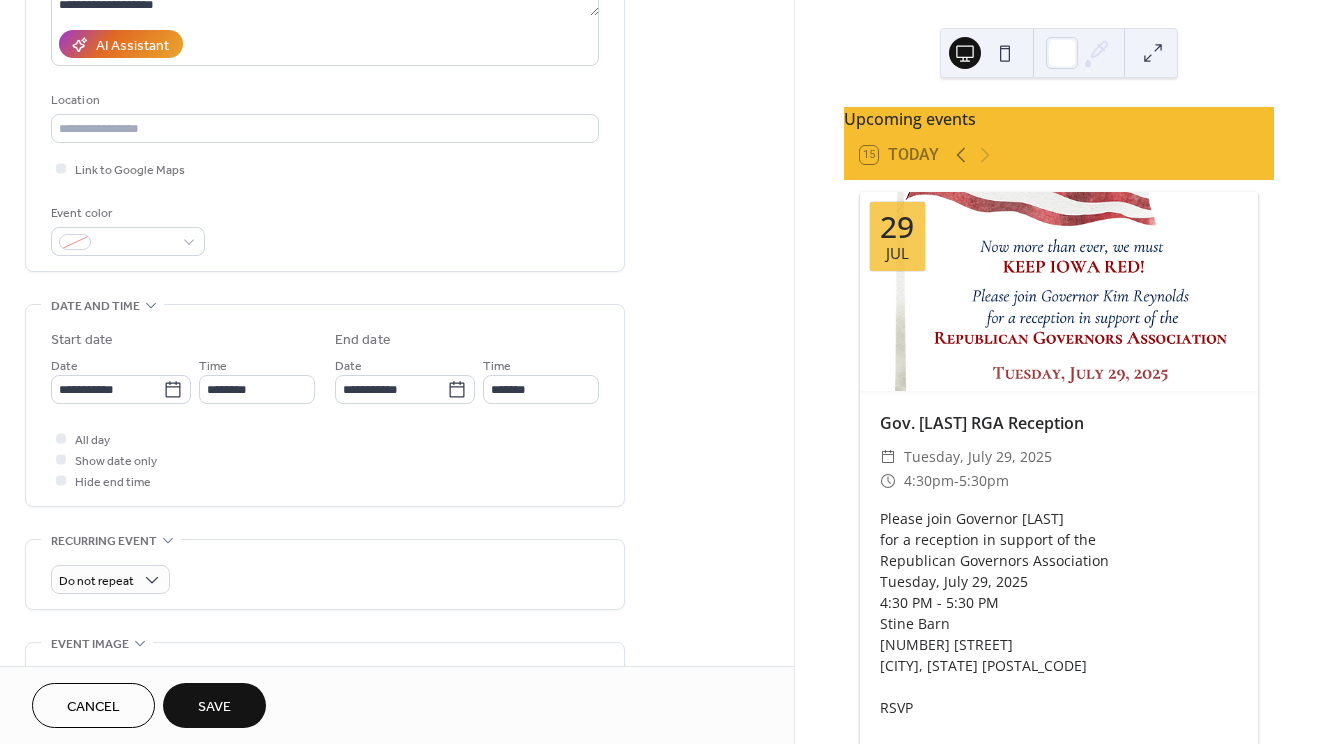 click on "Save" at bounding box center [214, 707] 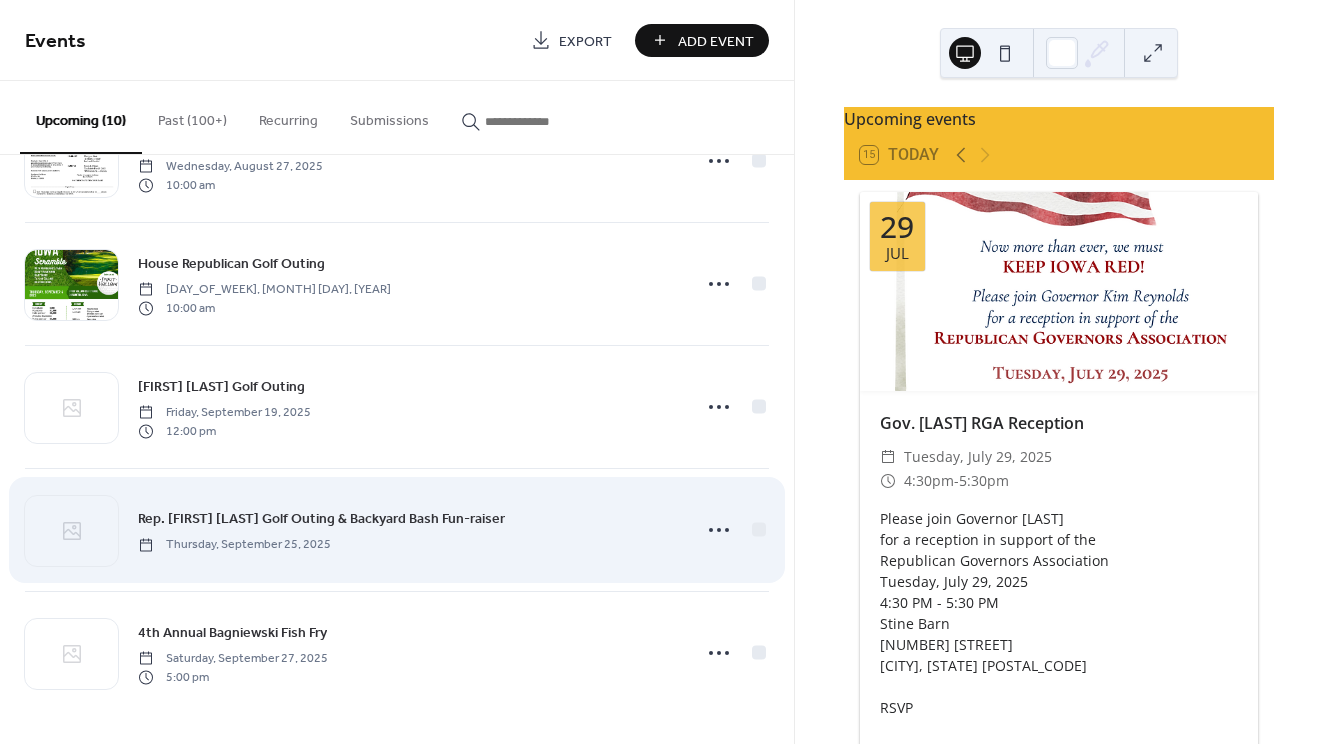 scroll, scrollTop: 700, scrollLeft: 0, axis: vertical 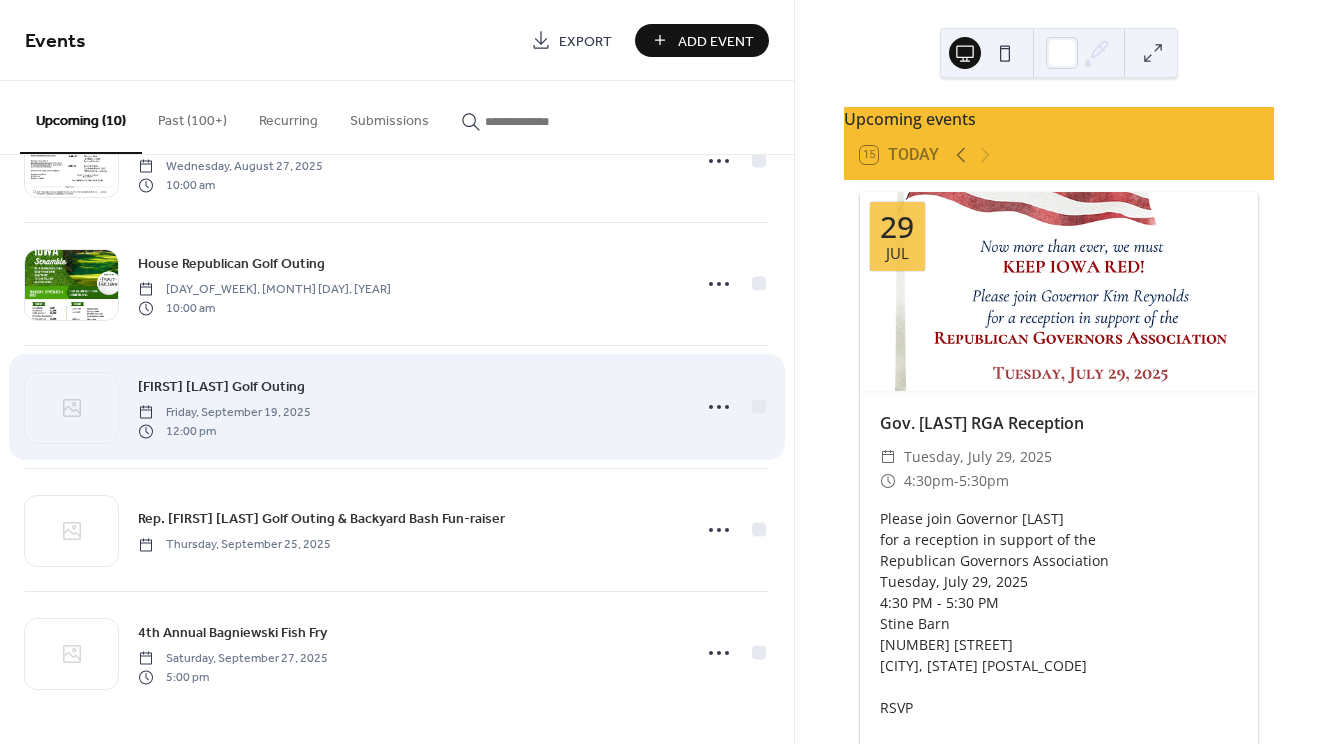 click on "[FIRST] [LAST] Golf Outing" at bounding box center [221, 387] 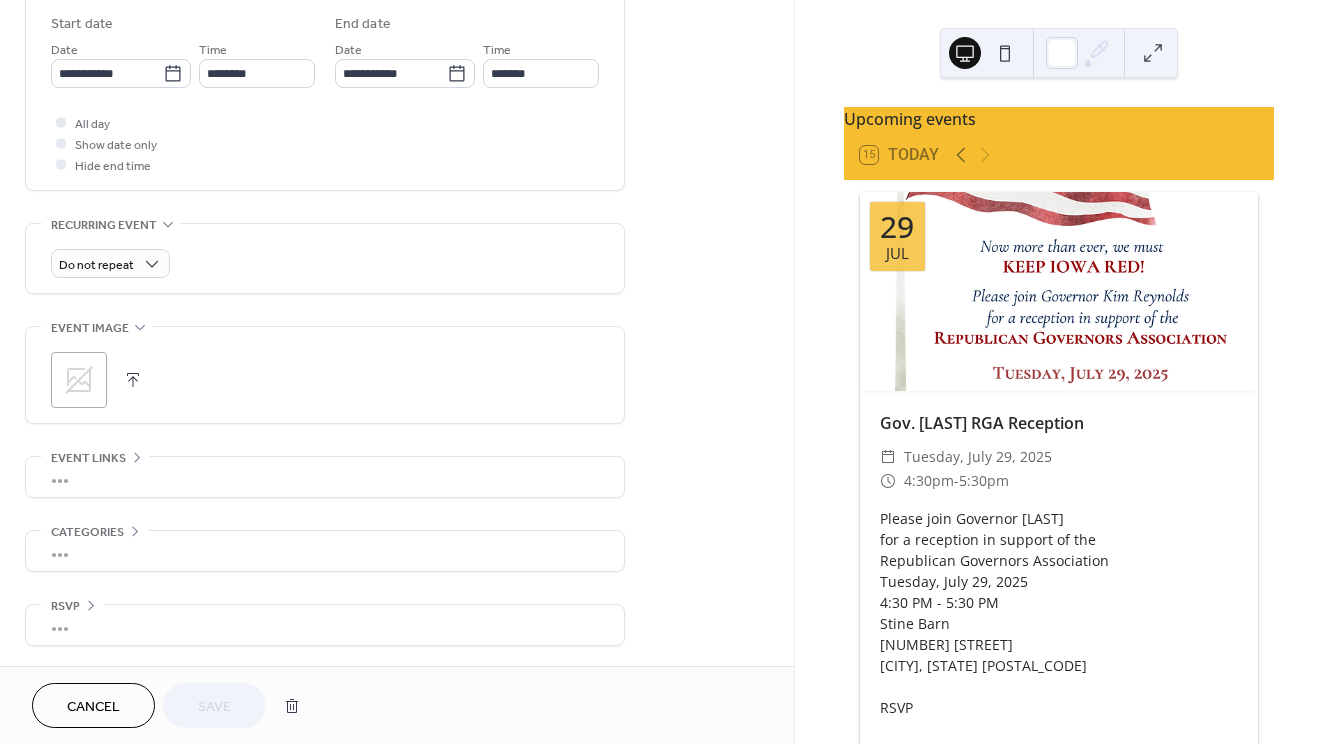 scroll, scrollTop: 669, scrollLeft: 0, axis: vertical 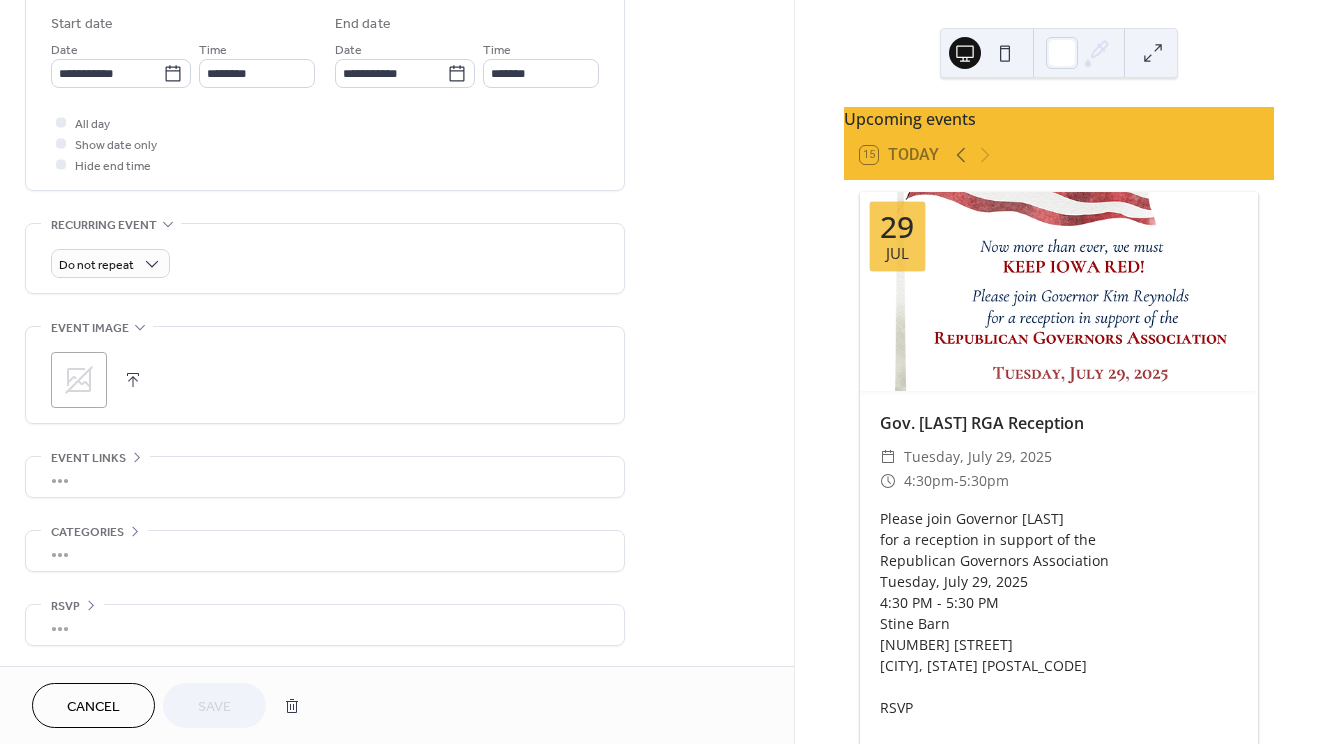 click on "•••" at bounding box center (325, 477) 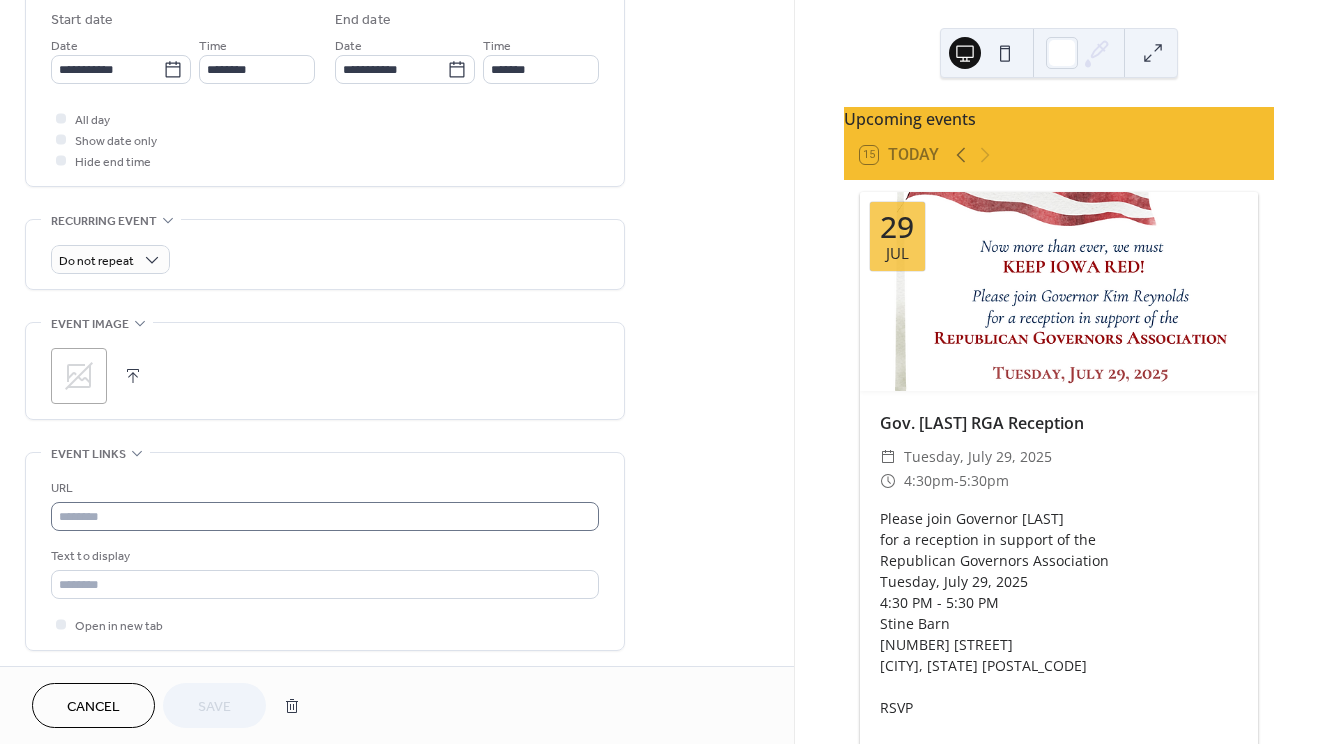 scroll, scrollTop: 800, scrollLeft: 0, axis: vertical 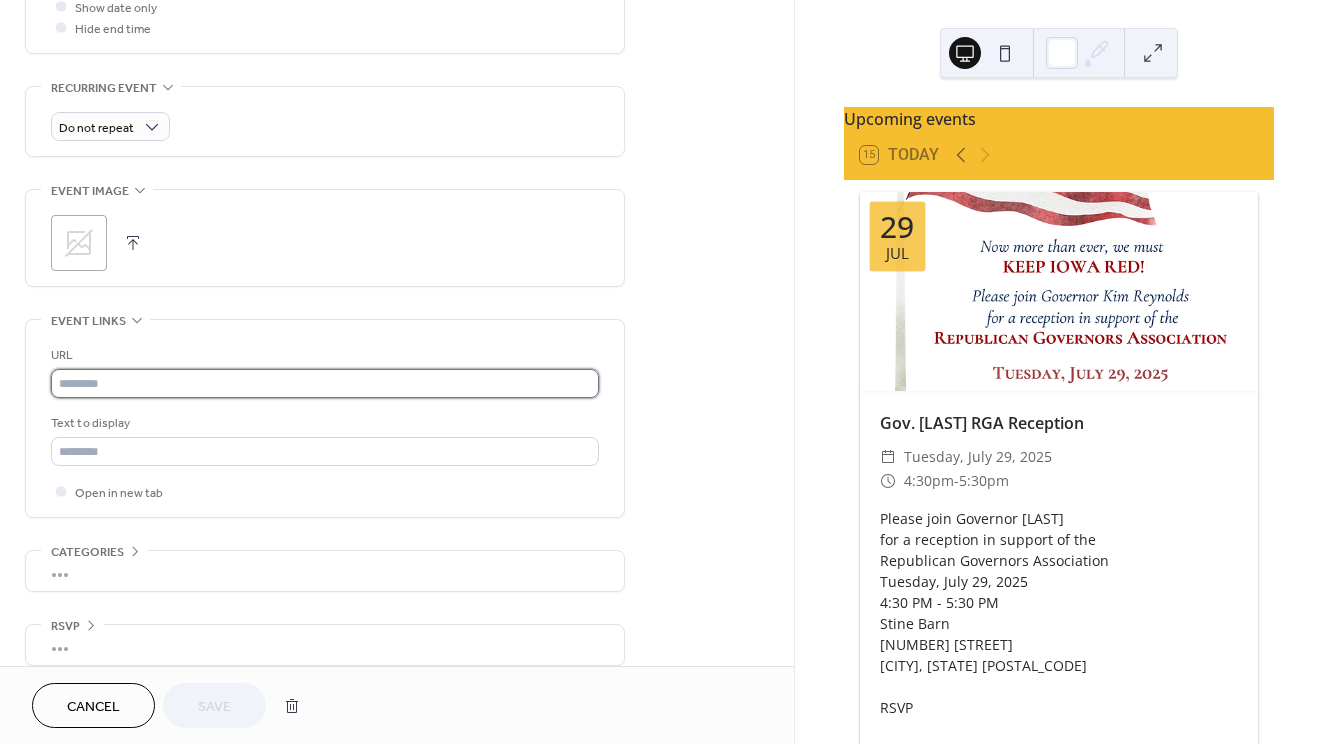 click at bounding box center (325, 383) 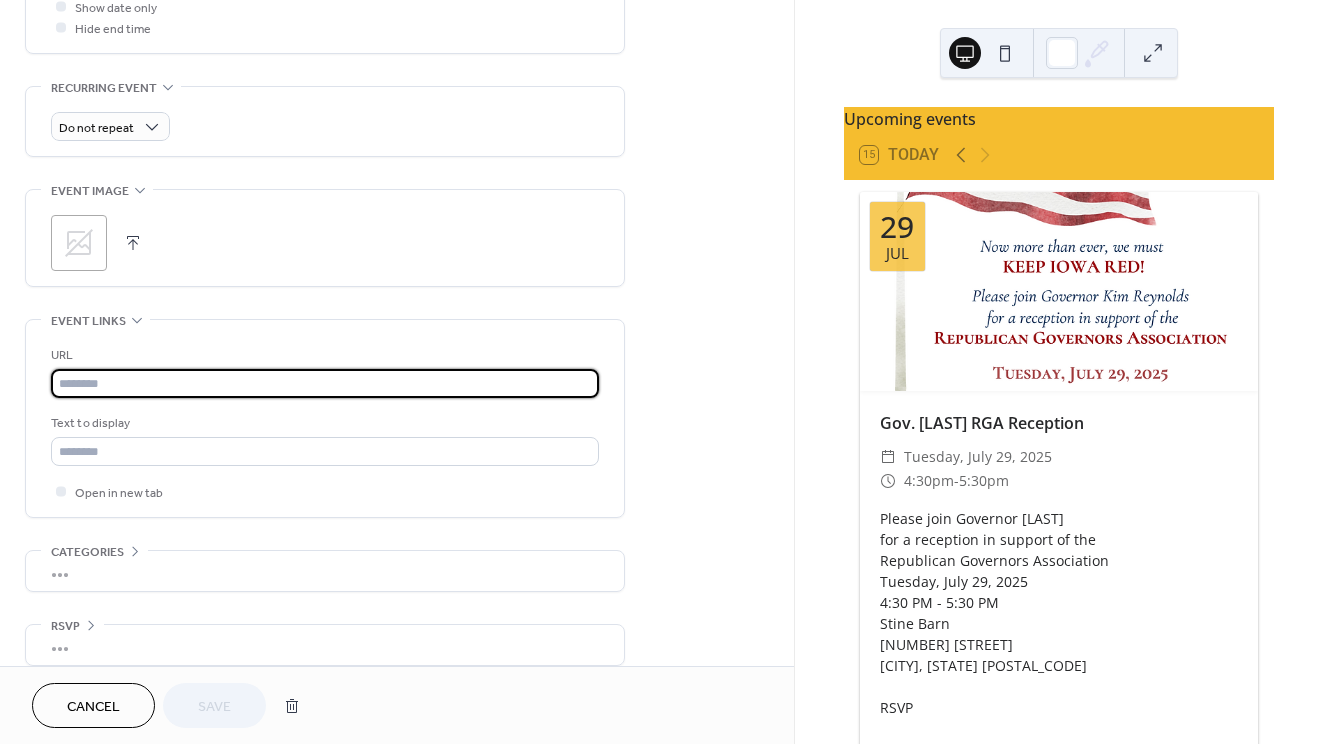 paste on "**********" 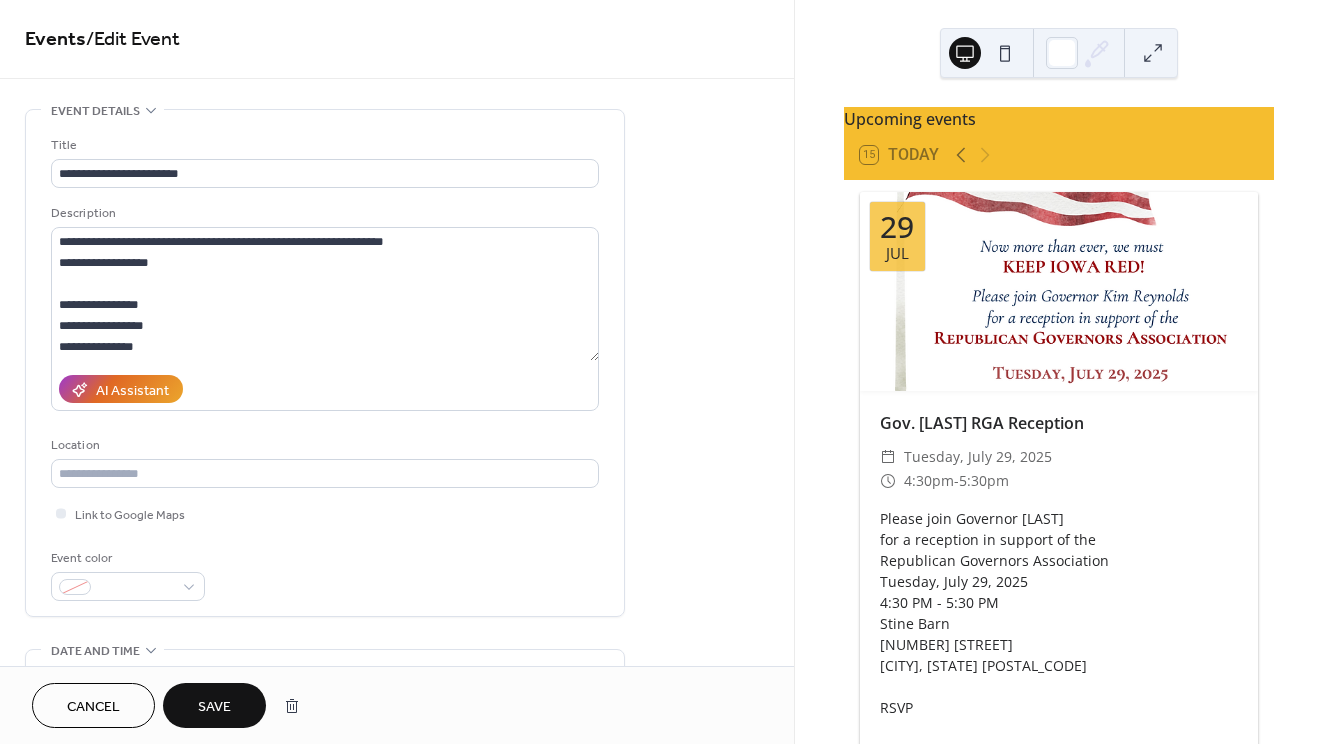 scroll, scrollTop: 0, scrollLeft: 0, axis: both 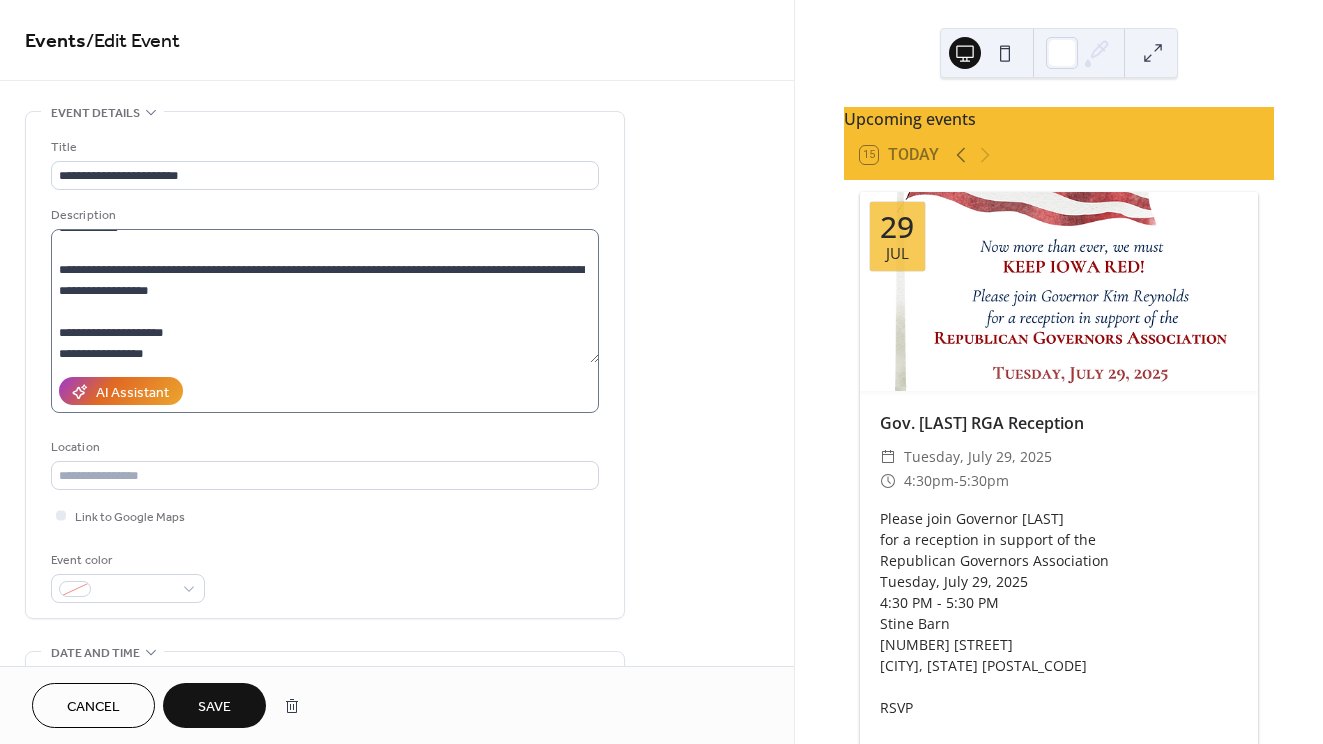 type on "**********" 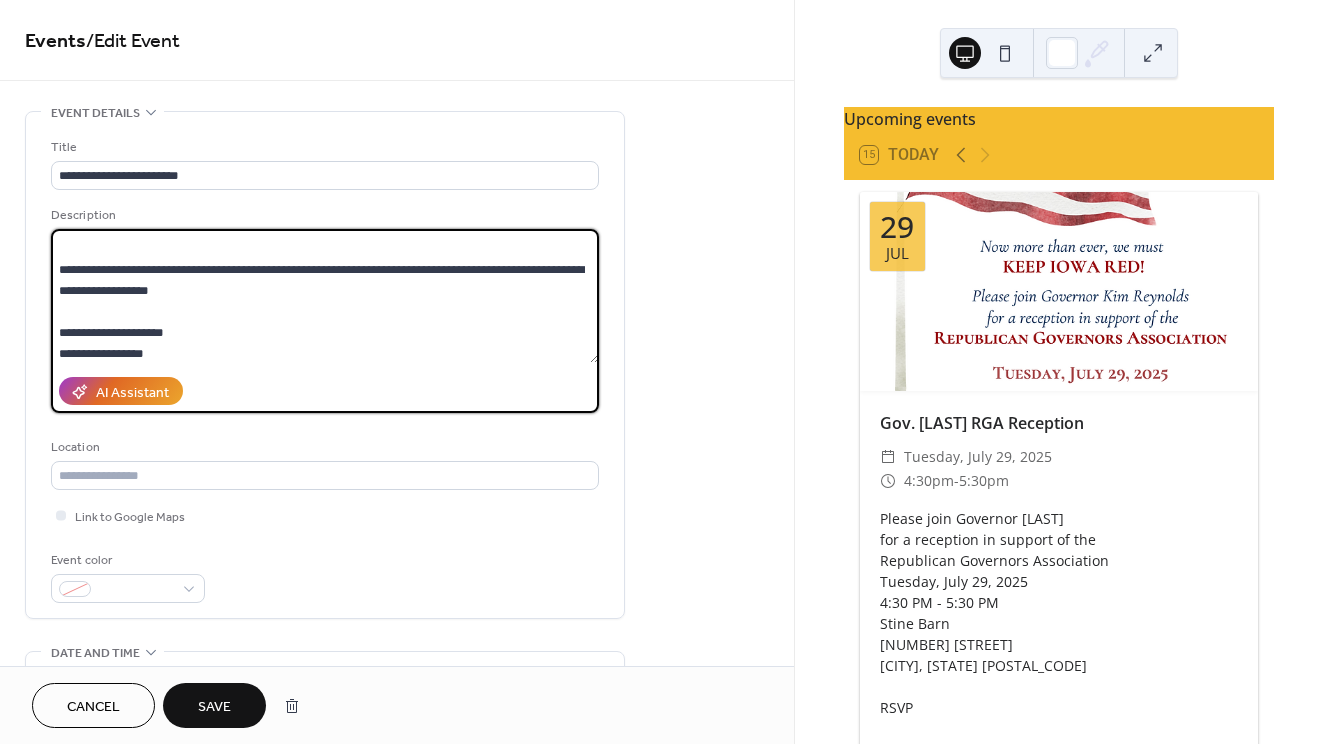click on "**********" at bounding box center (325, 296) 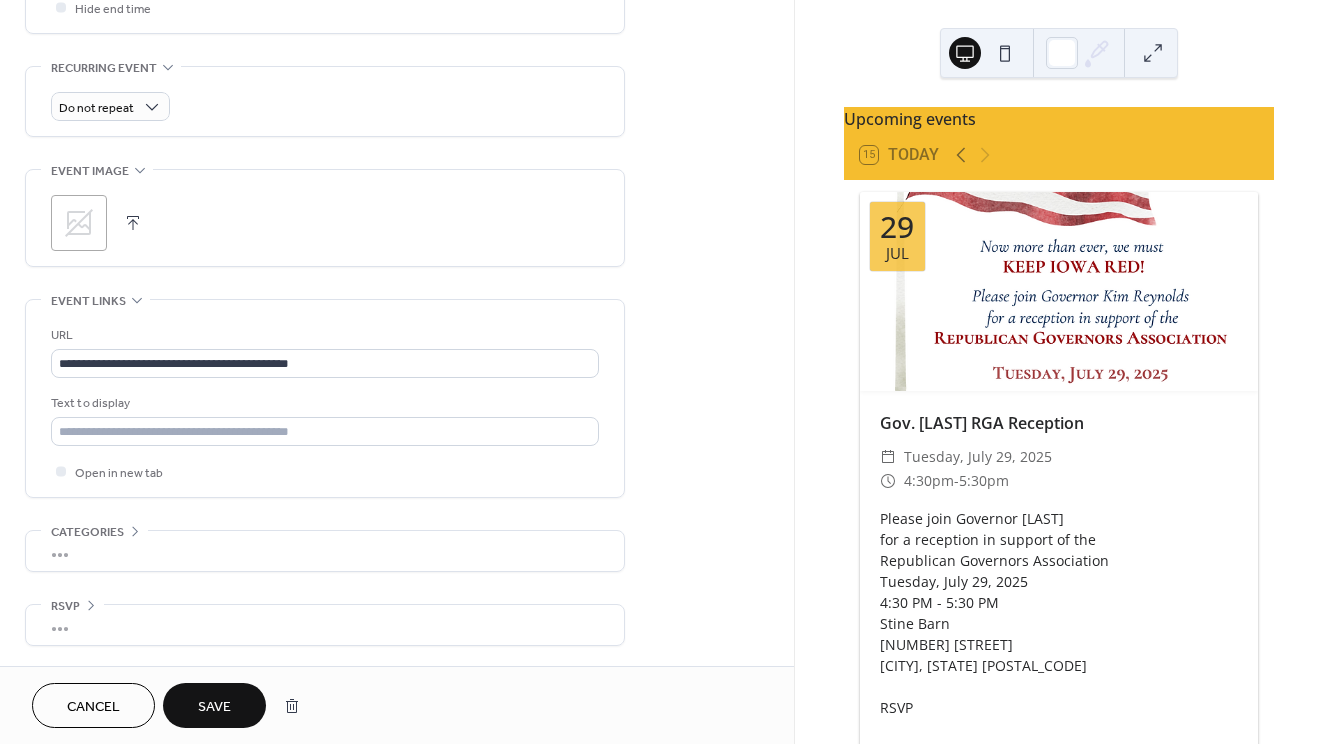 scroll, scrollTop: 830, scrollLeft: 0, axis: vertical 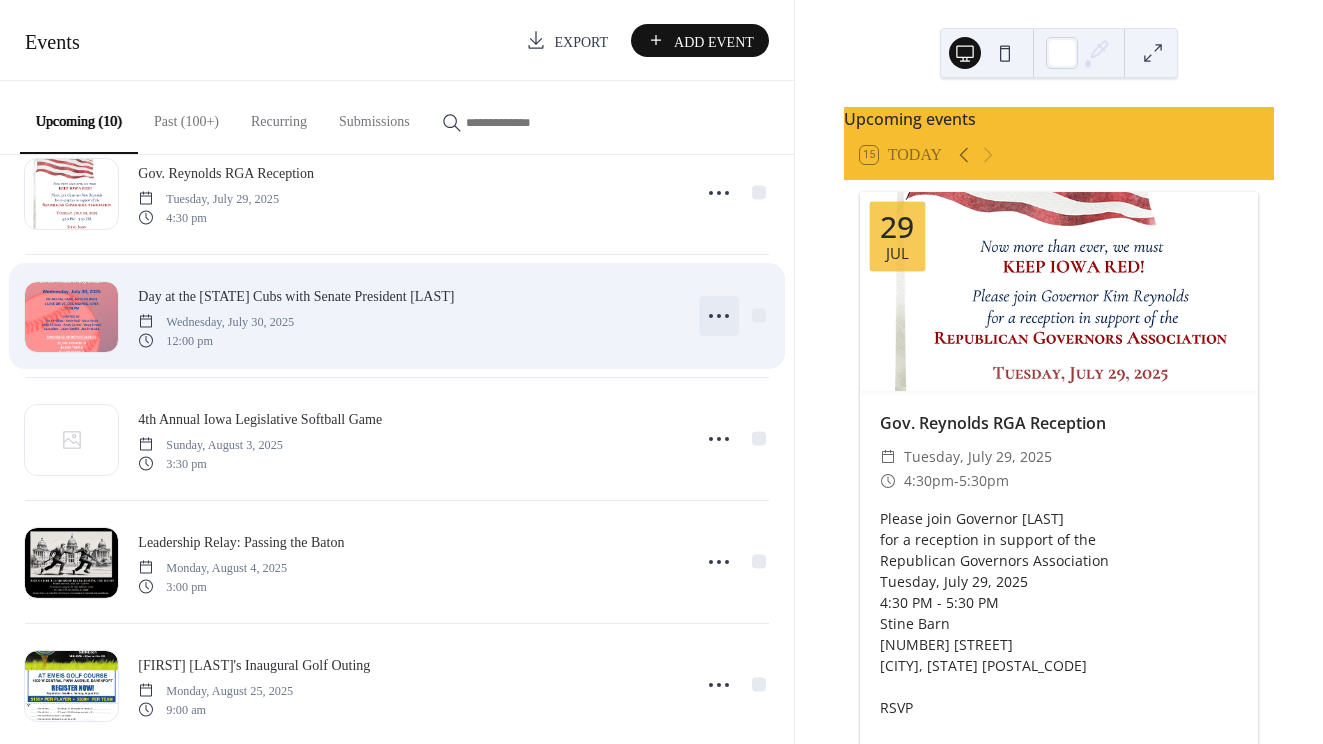 click 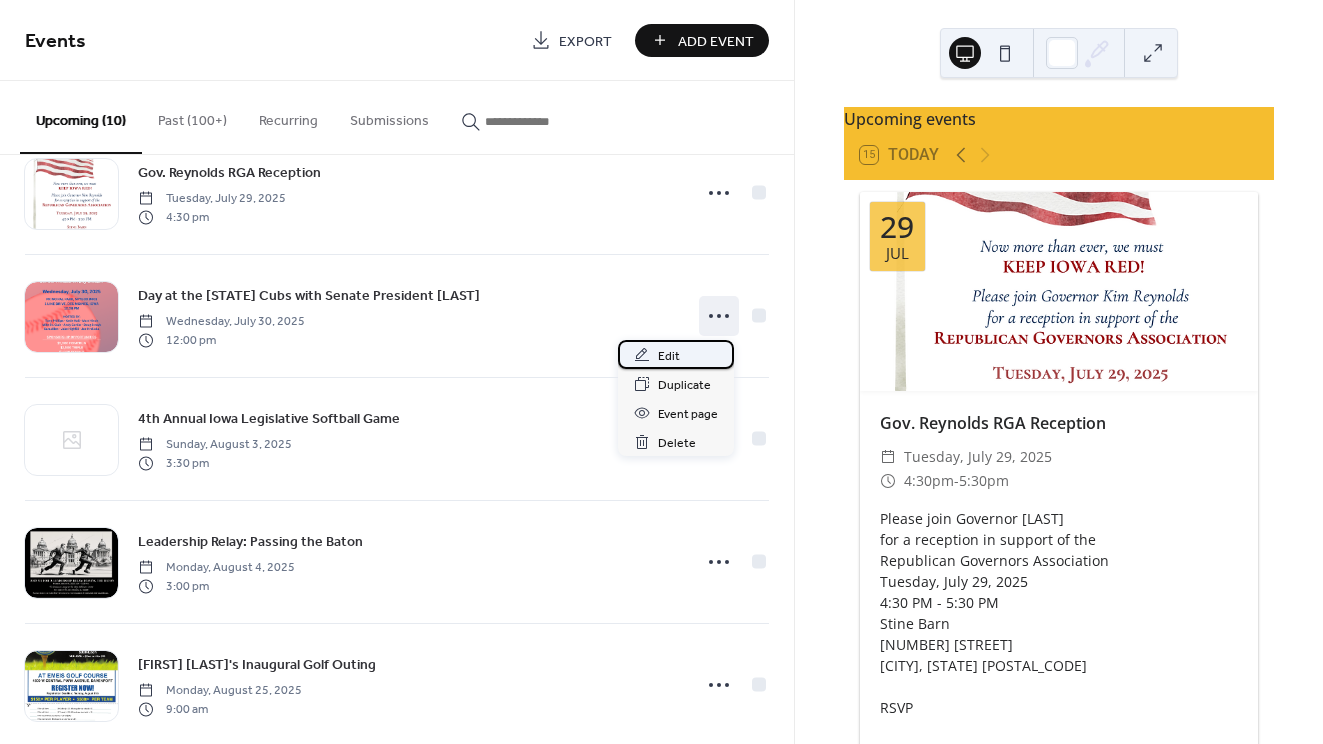 click on "Edit" at bounding box center (669, 356) 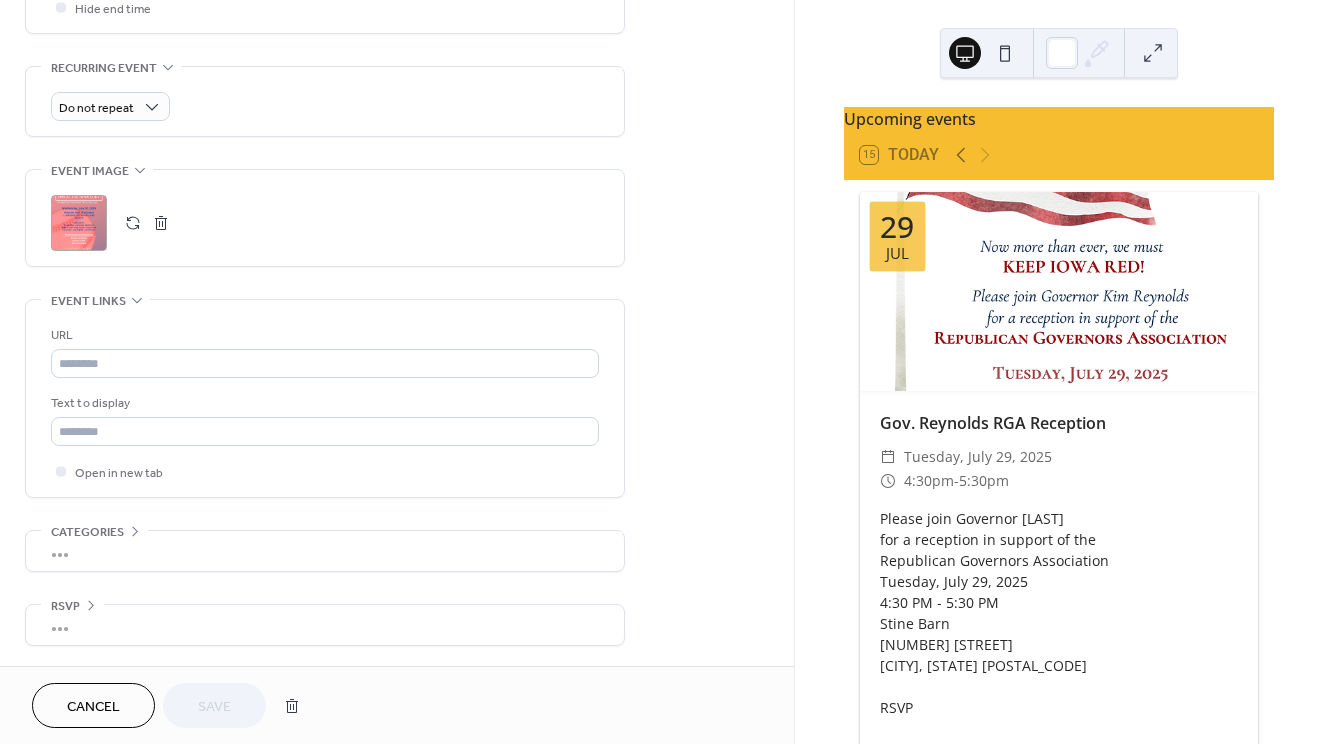 click on "•••" at bounding box center [325, 551] 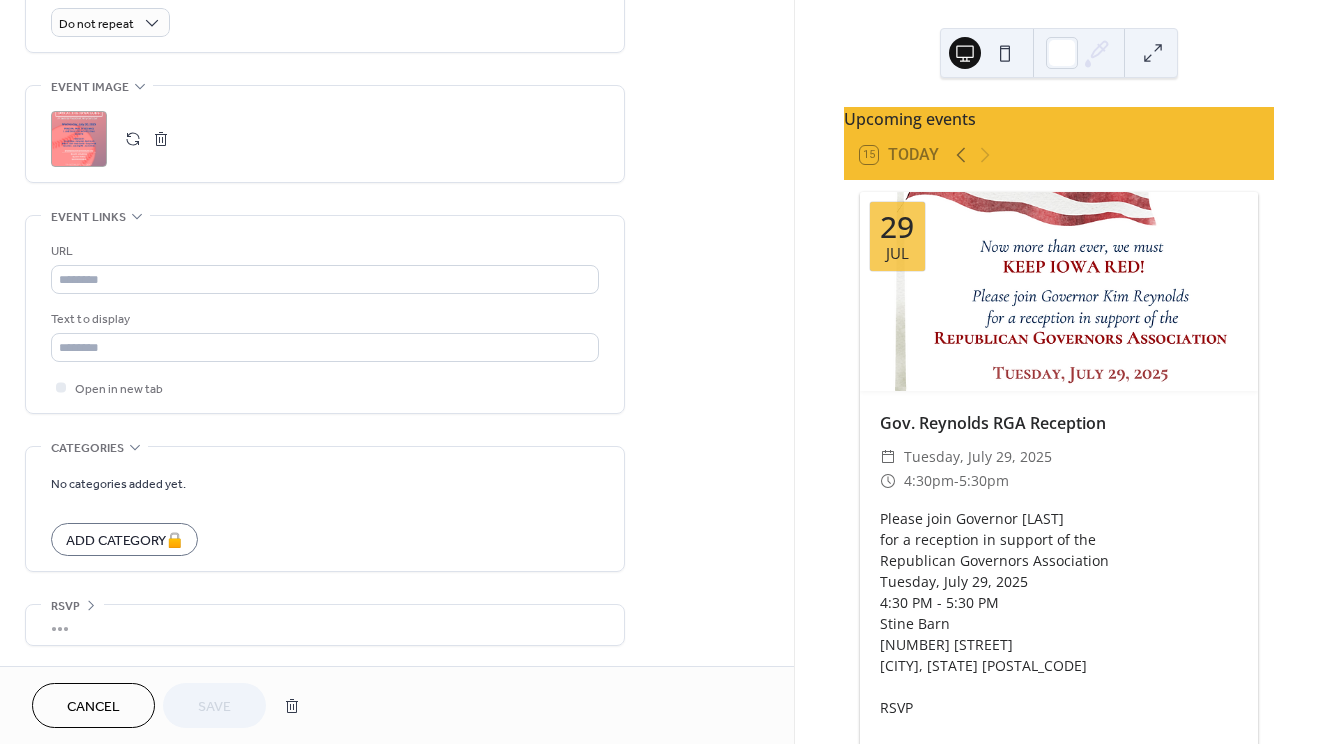 click on "•••" at bounding box center (325, 625) 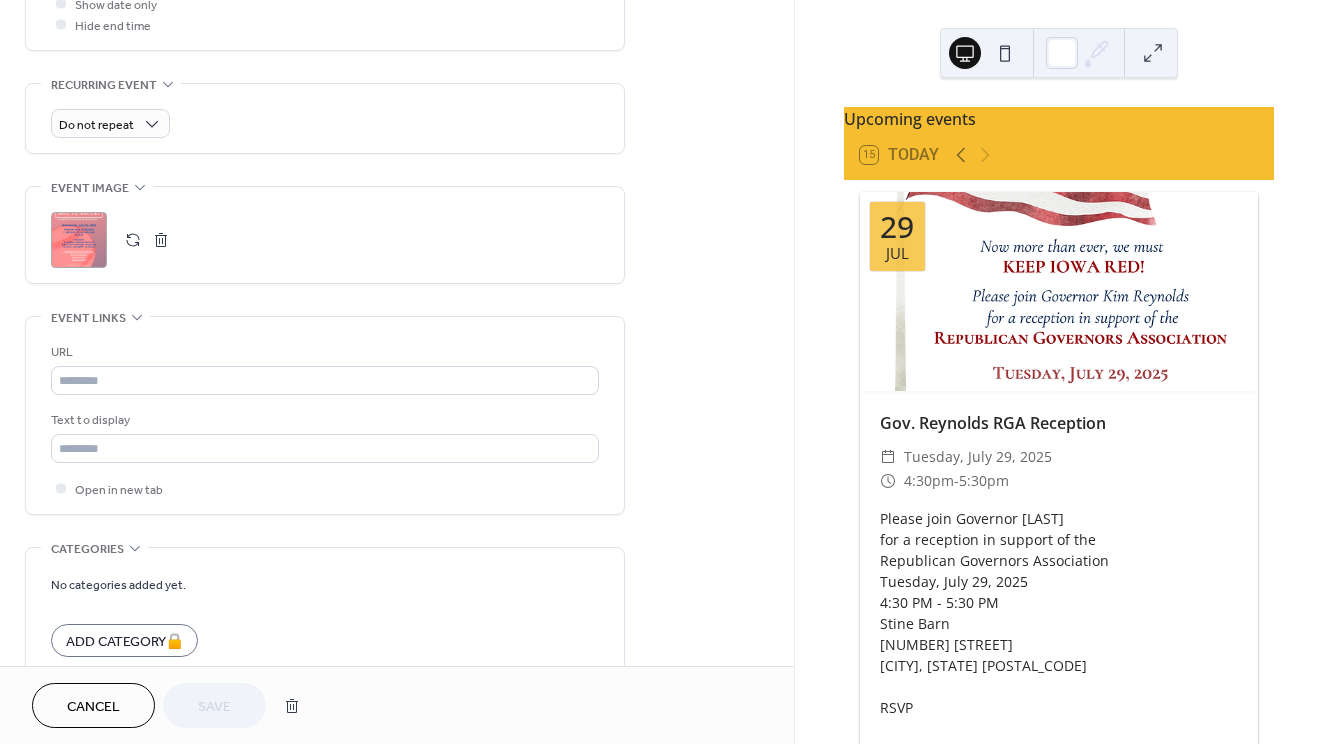 scroll, scrollTop: 551, scrollLeft: 0, axis: vertical 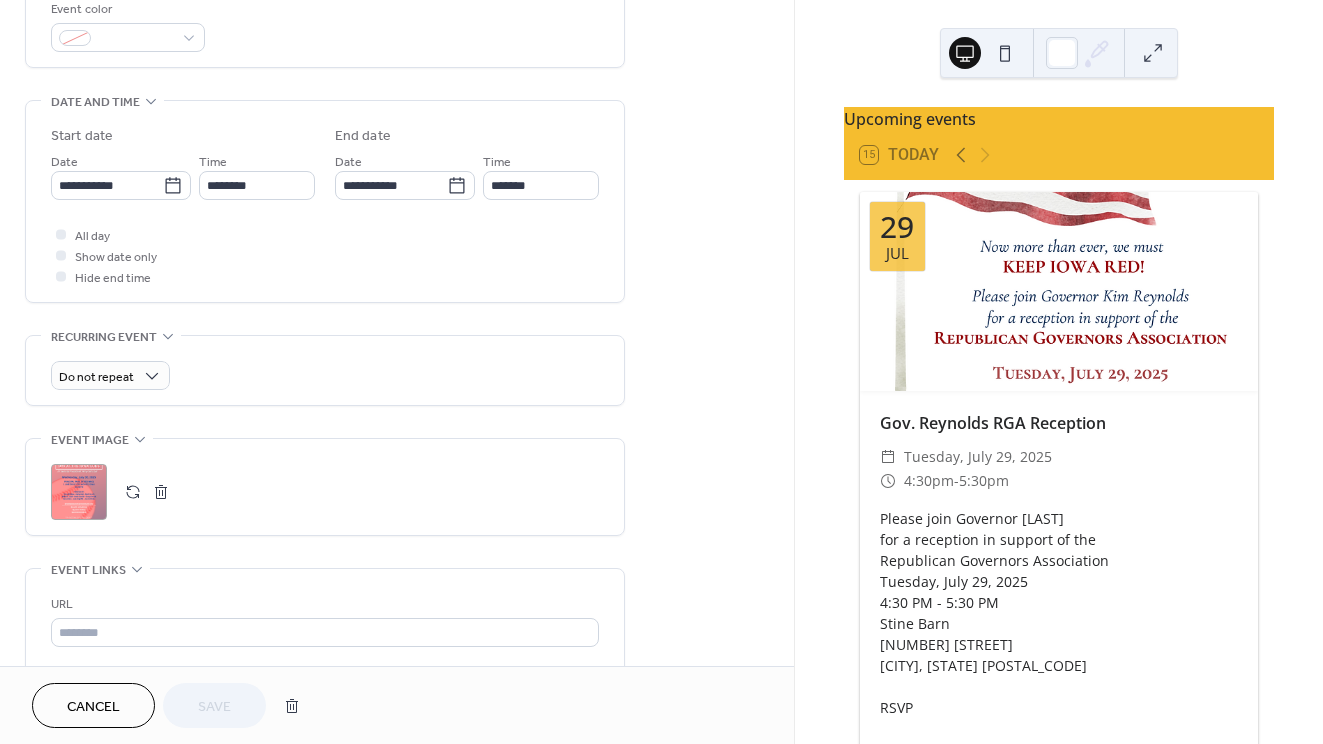 click on ";" at bounding box center [79, 492] 